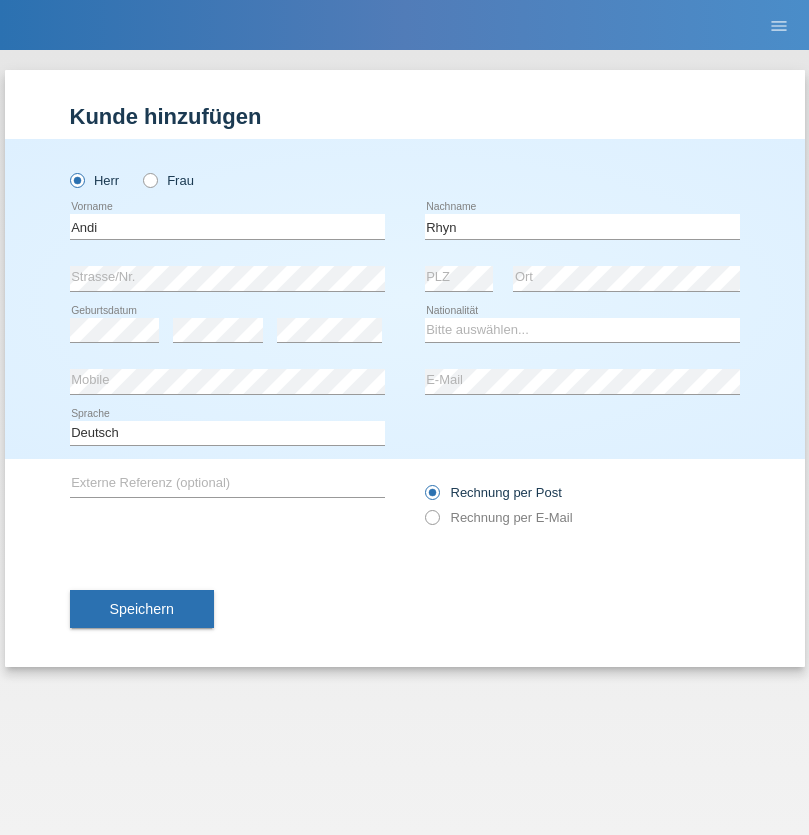 scroll, scrollTop: 0, scrollLeft: 0, axis: both 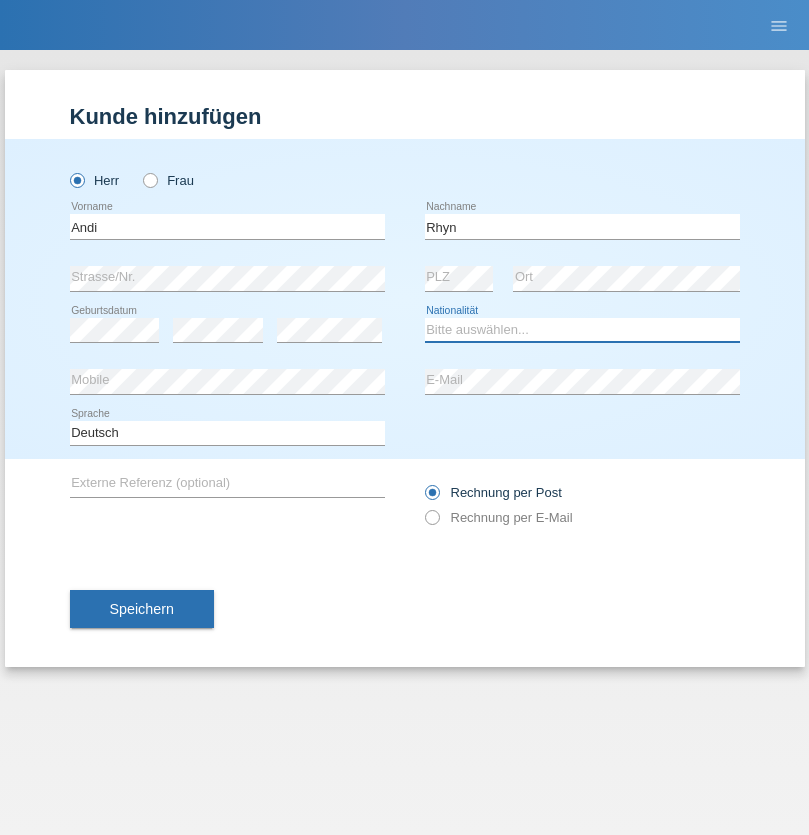select on "CH" 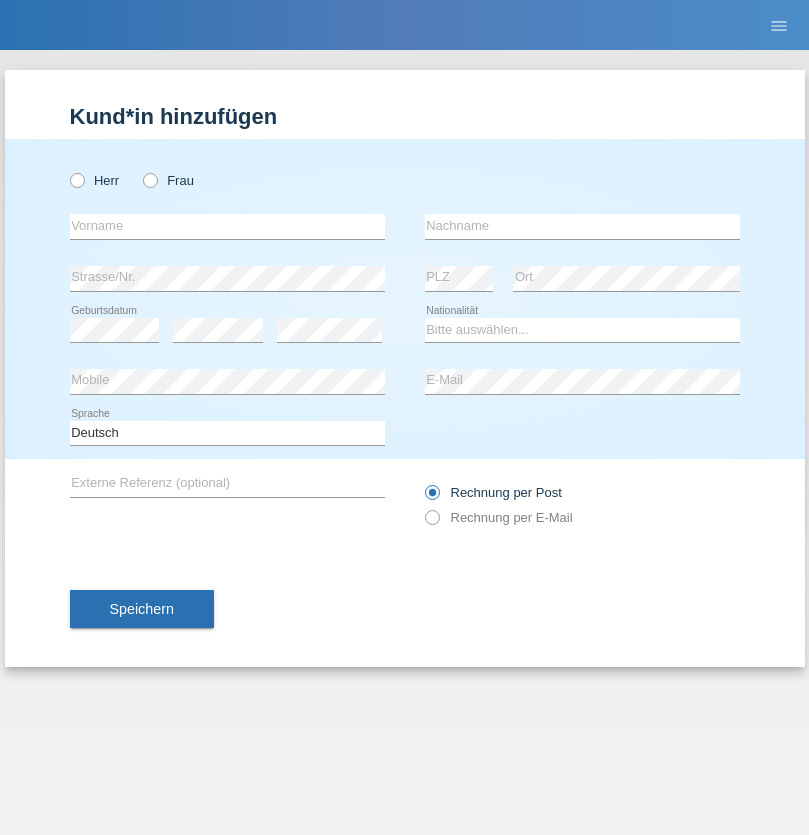 scroll, scrollTop: 0, scrollLeft: 0, axis: both 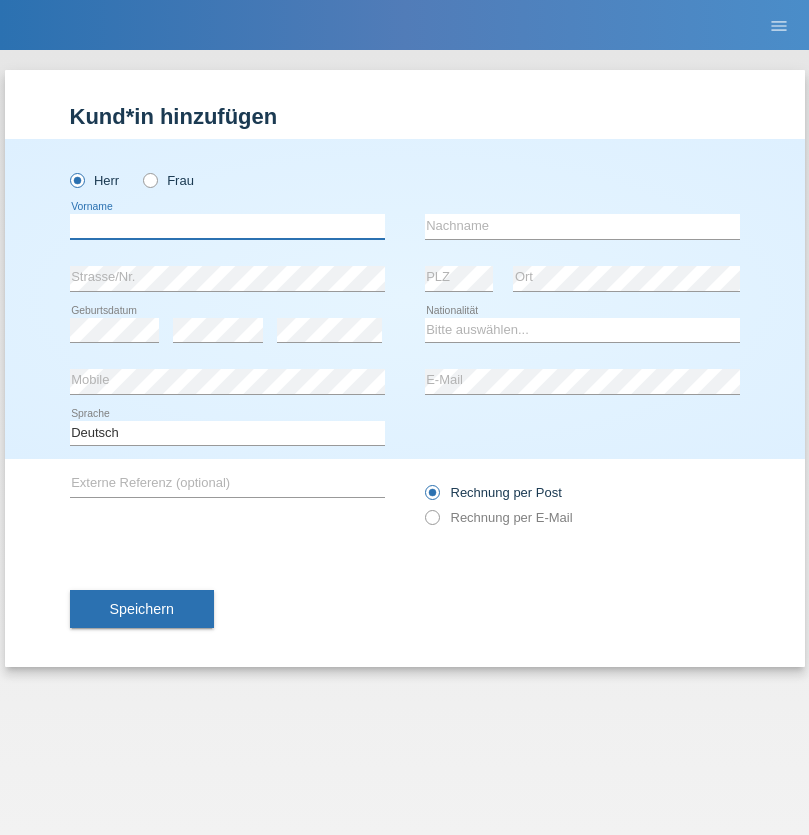 click at bounding box center [227, 226] 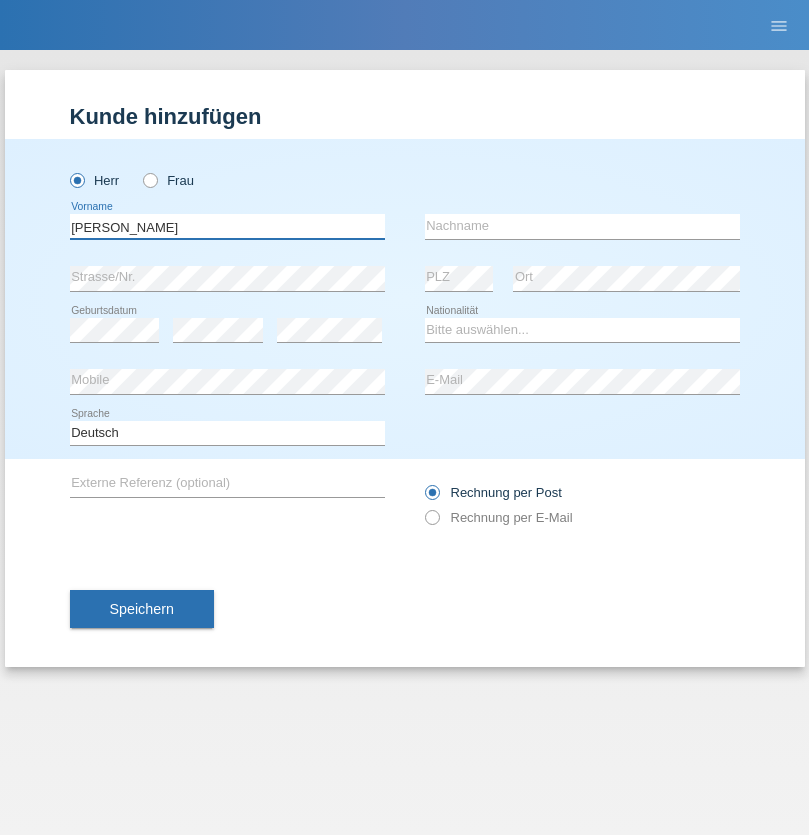 type on "Alex" 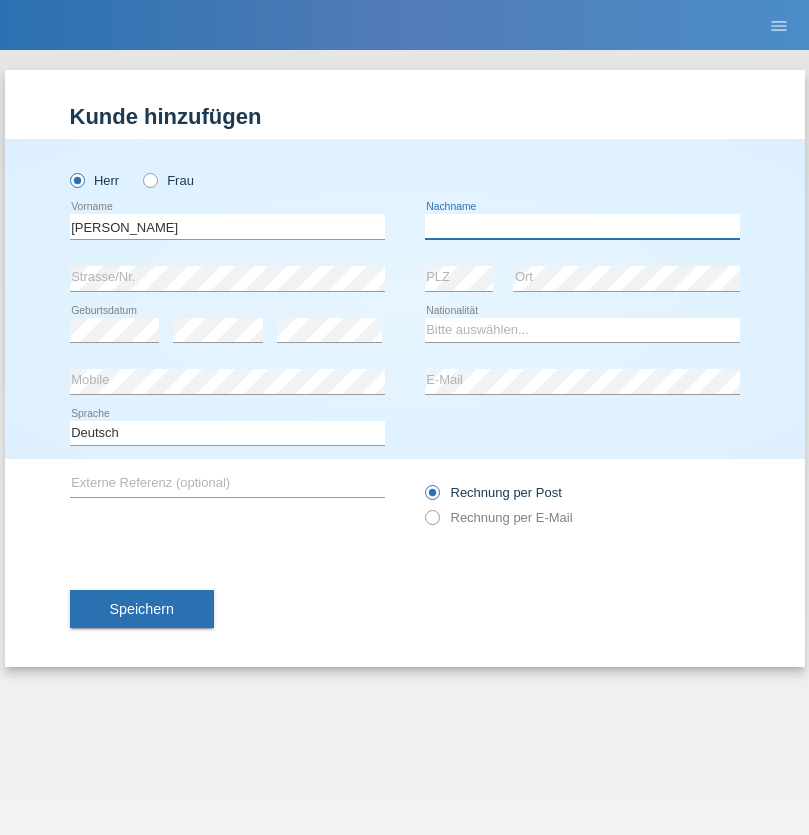 click at bounding box center (582, 226) 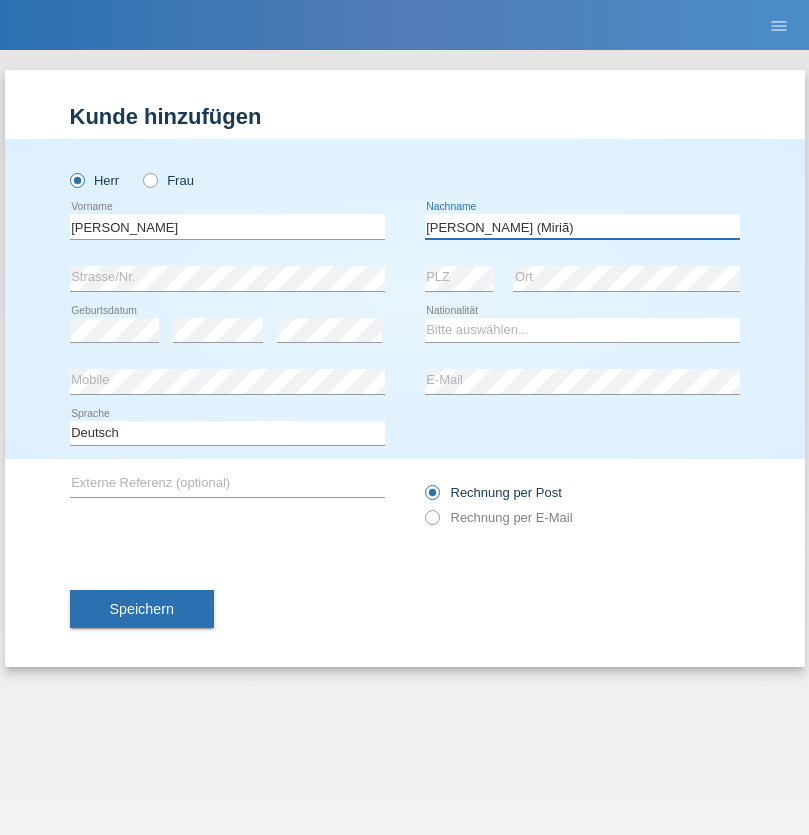 type on "A. Cassiano (Miriã)" 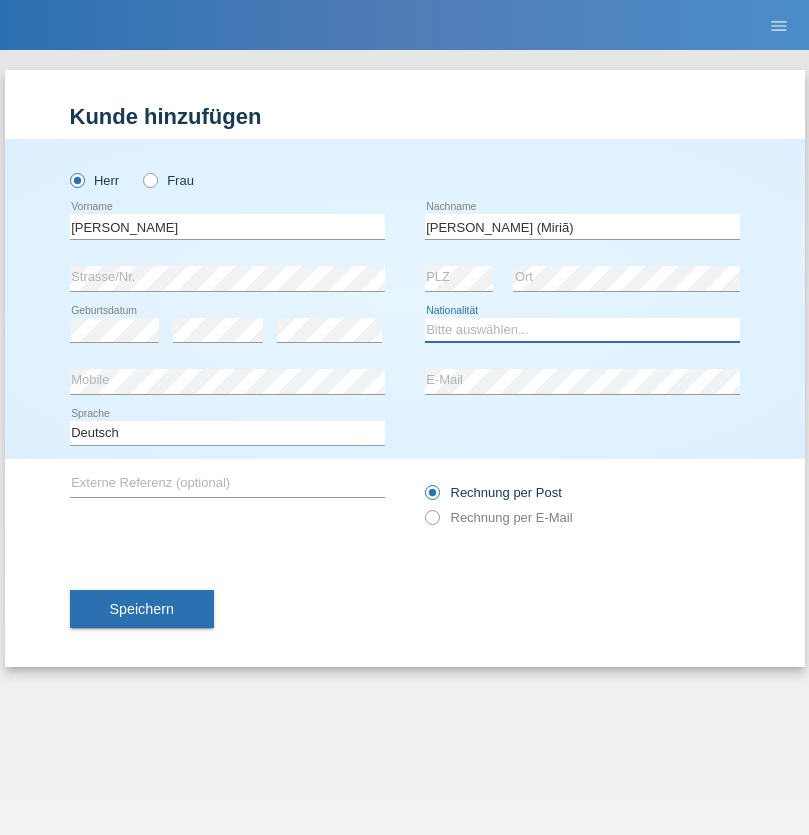 select on "BR" 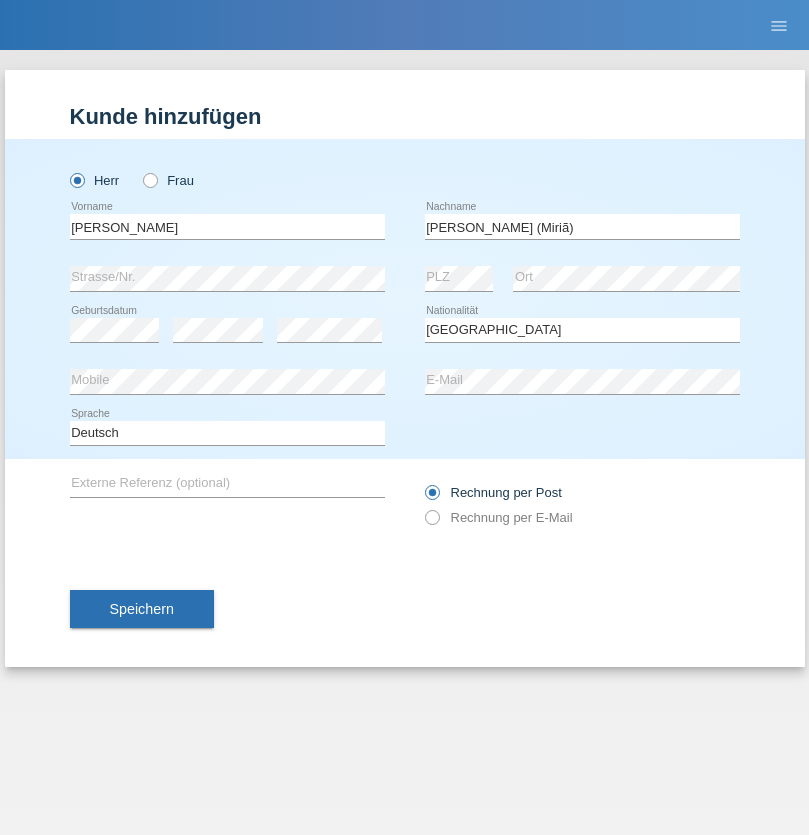 select on "C" 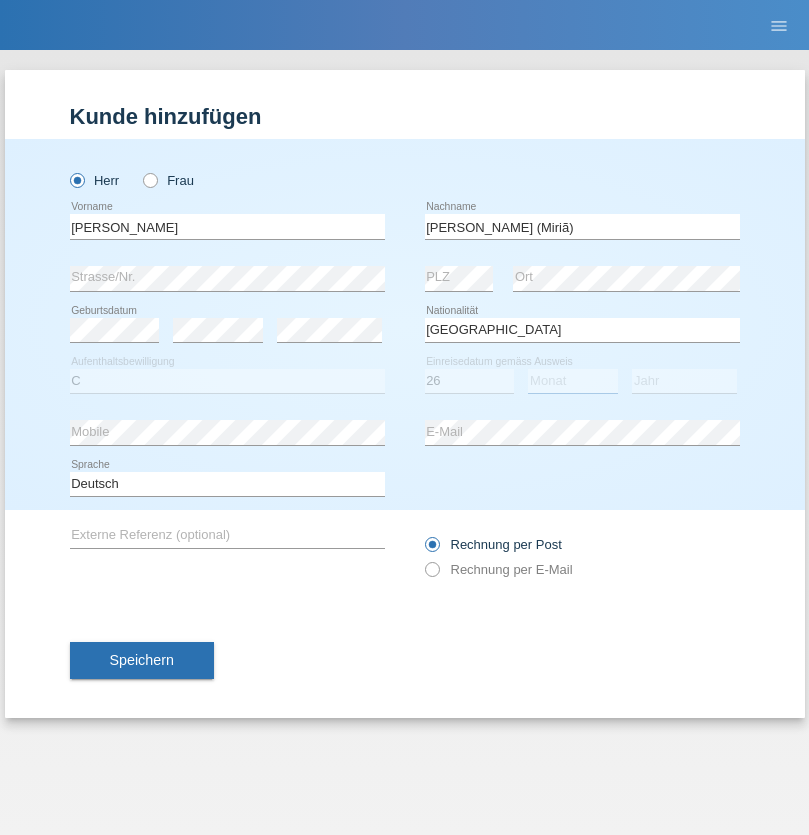 select on "01" 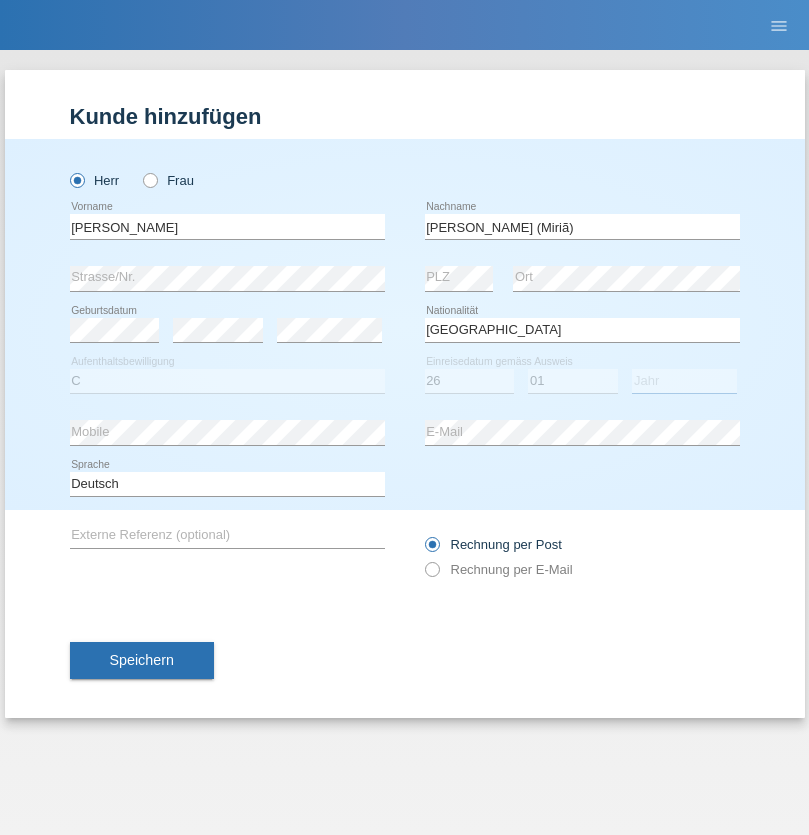 select on "2021" 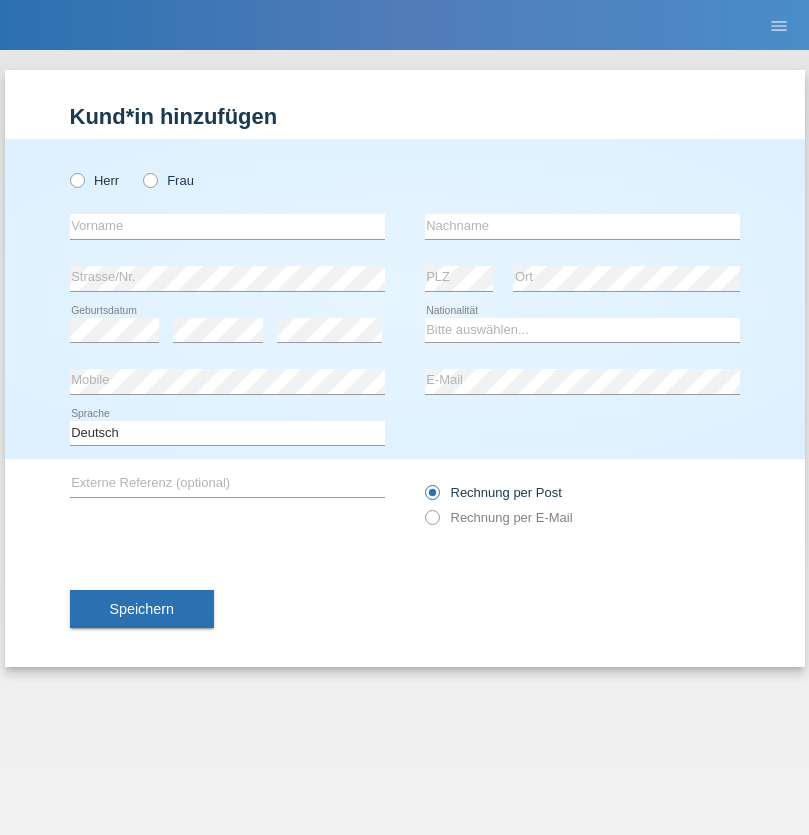 scroll, scrollTop: 0, scrollLeft: 0, axis: both 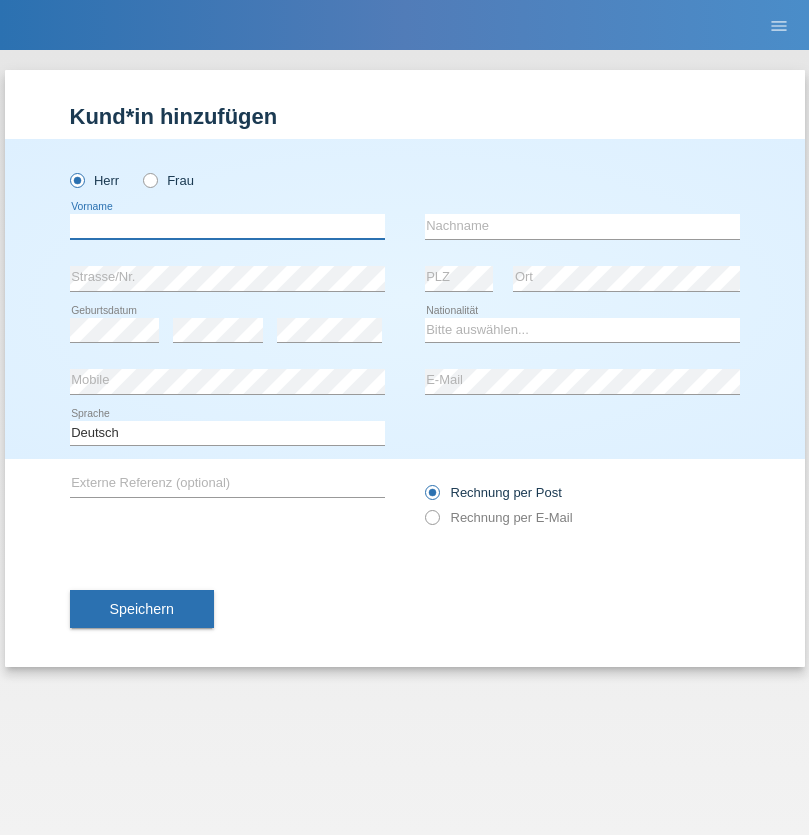 click at bounding box center (227, 226) 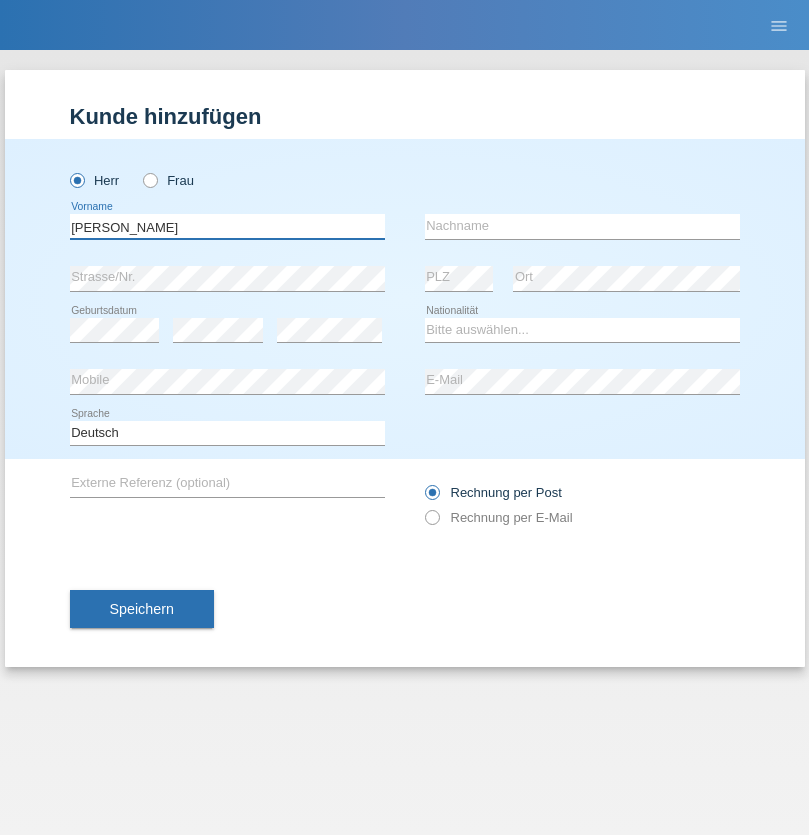type on "Alex" 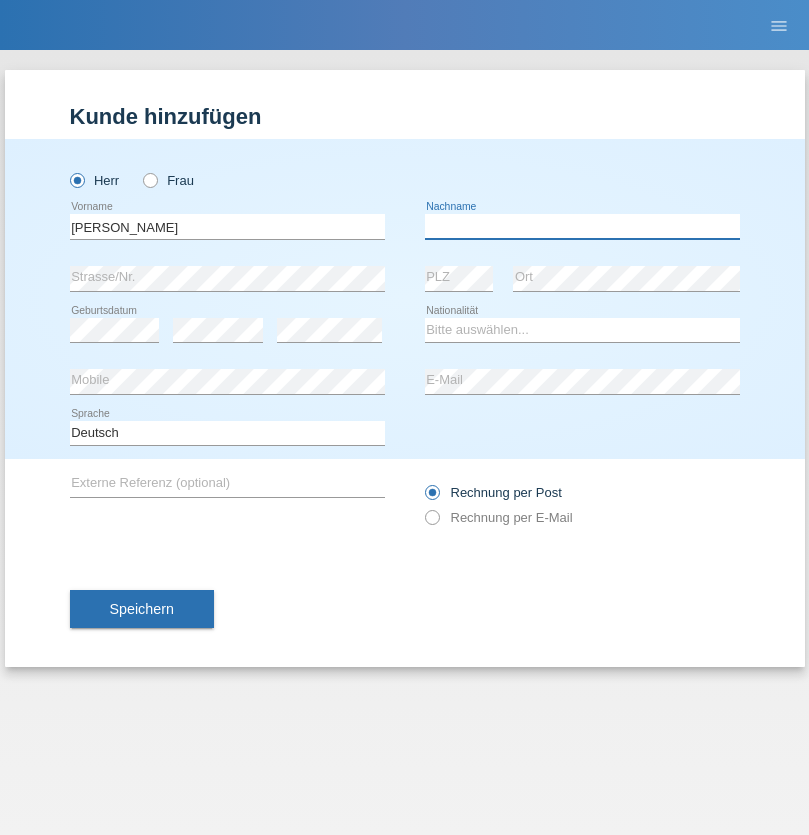 click at bounding box center [582, 226] 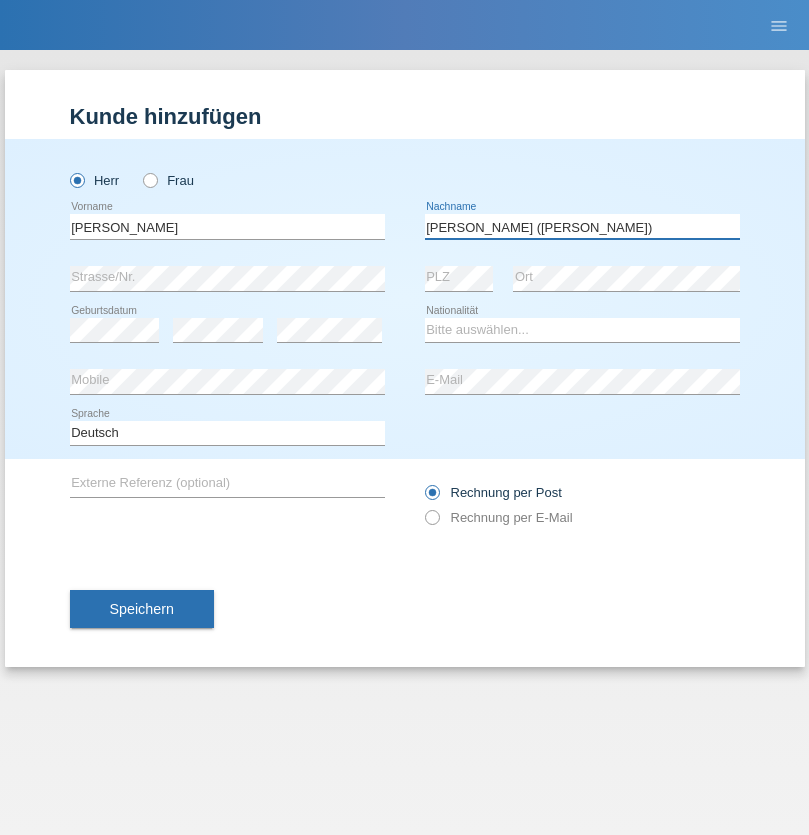 type on "A. Cassiano (Miriã)" 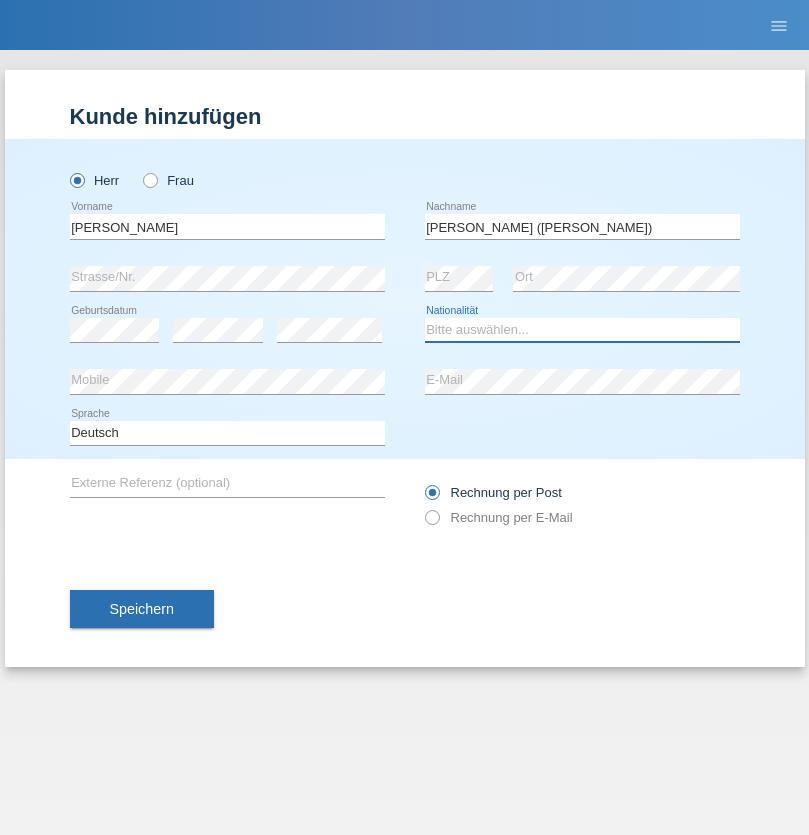select on "BR" 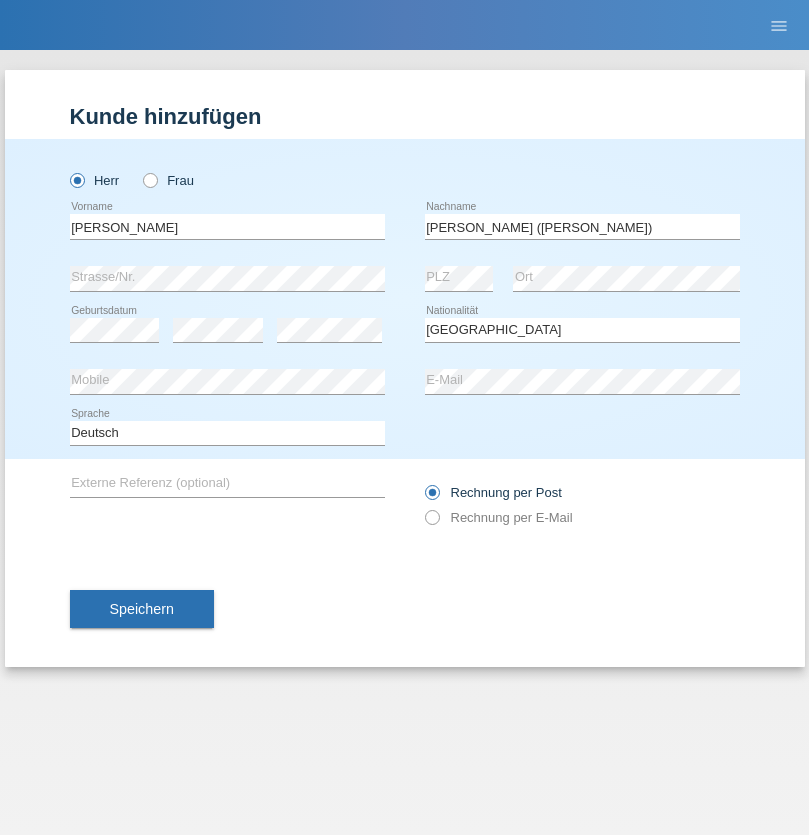 select on "C" 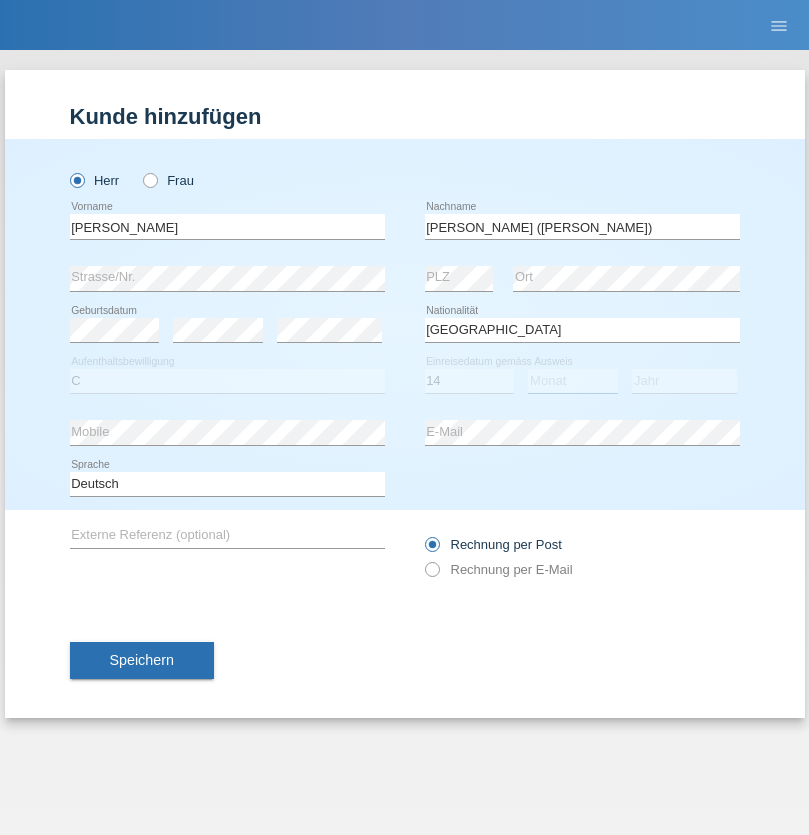 select on "12" 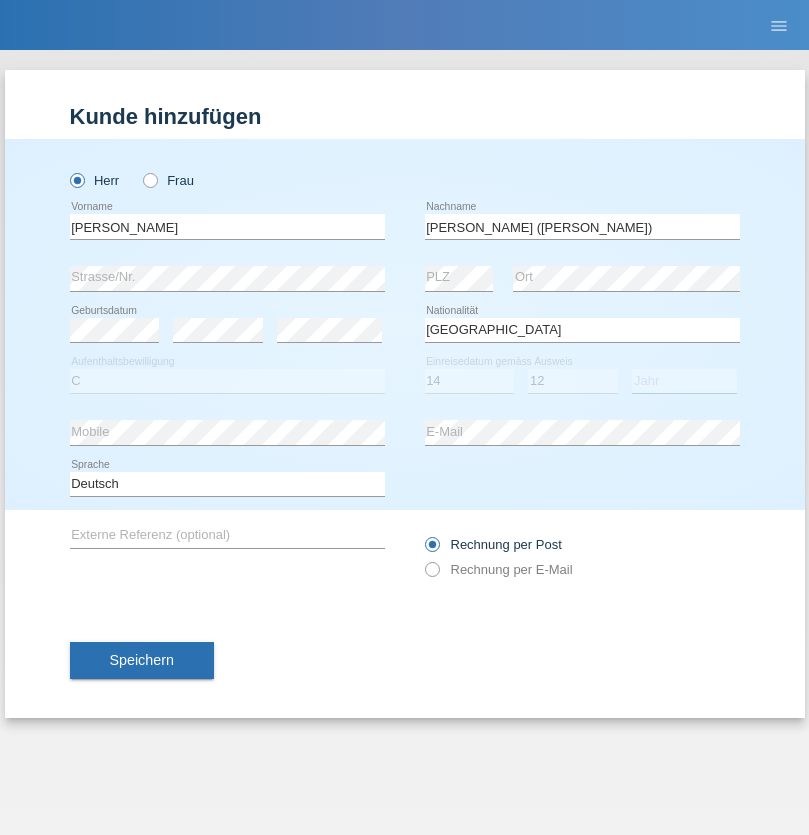 select on "2001" 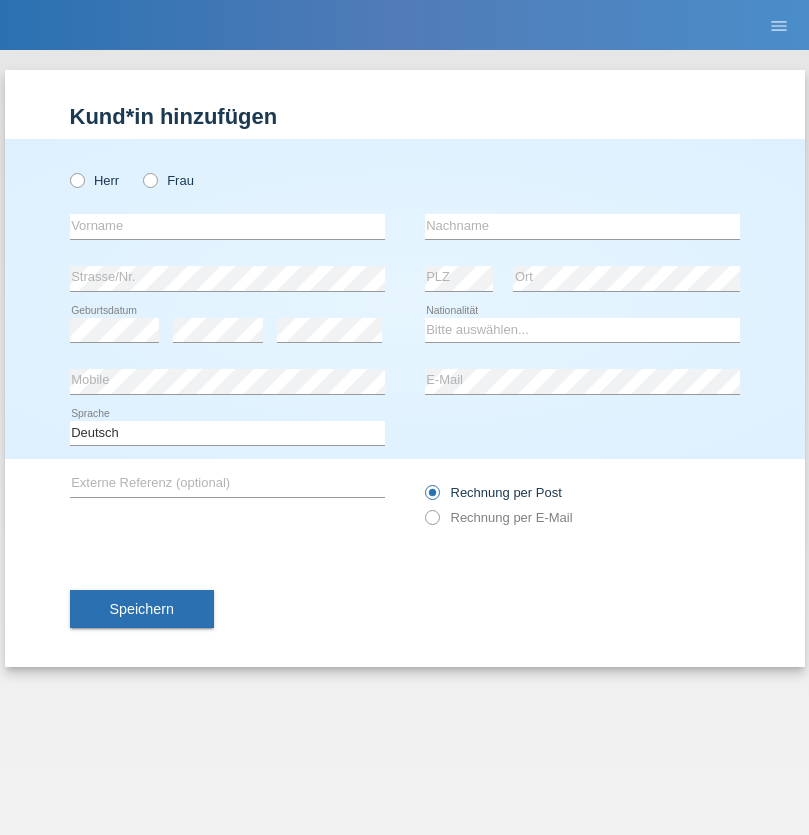 scroll, scrollTop: 0, scrollLeft: 0, axis: both 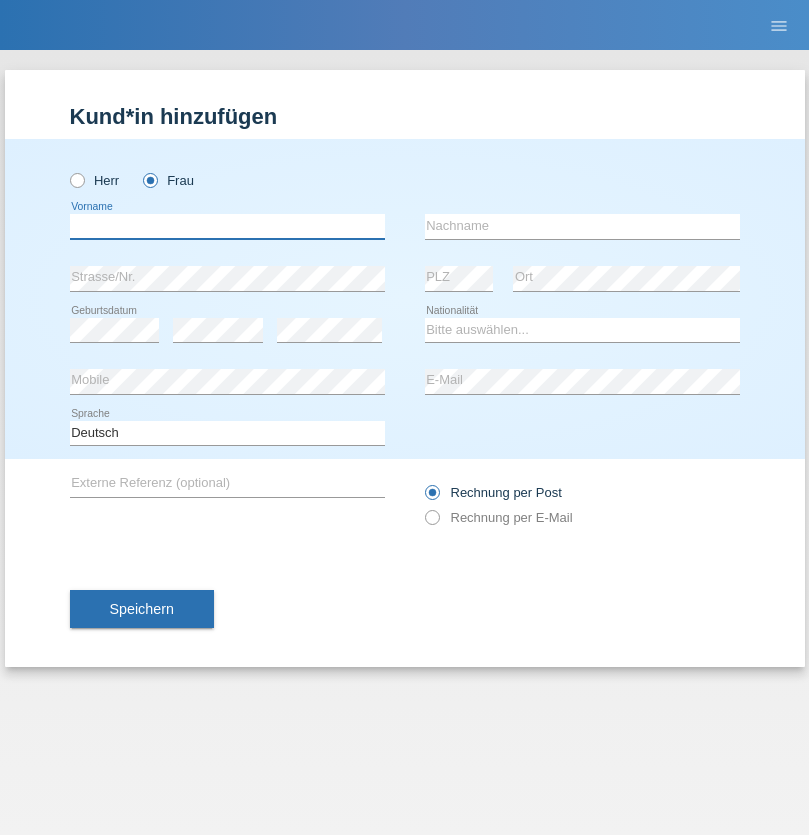 click at bounding box center [227, 226] 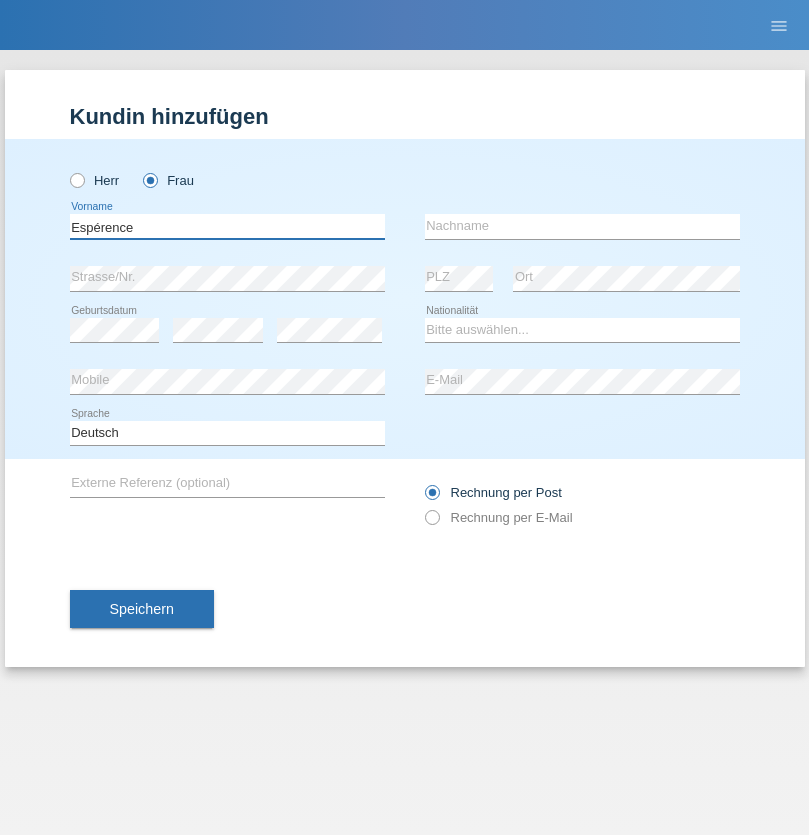 type on "Espérence" 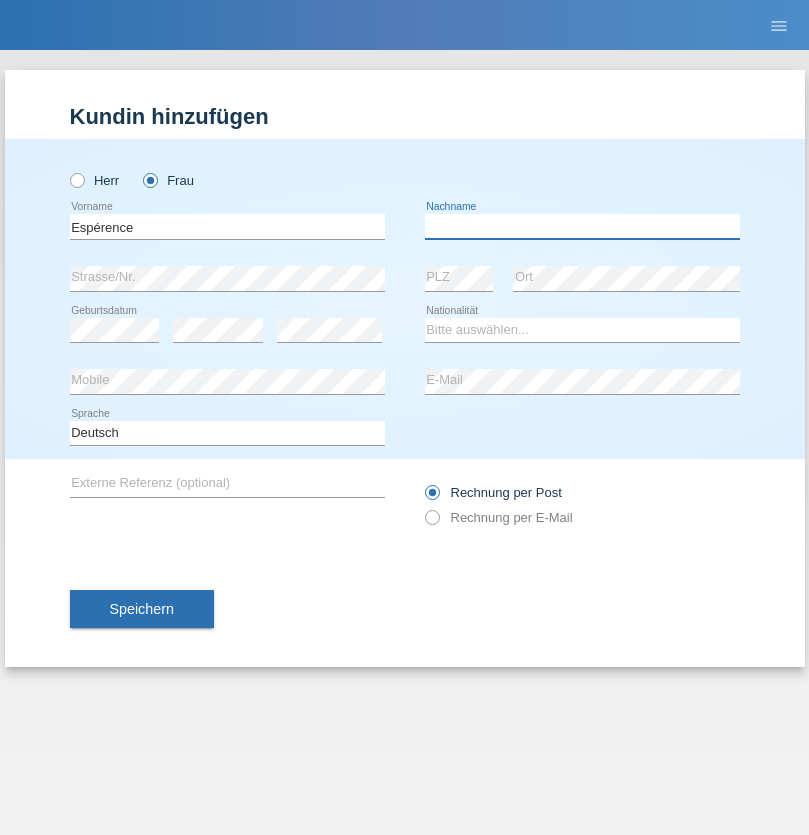 click at bounding box center [582, 226] 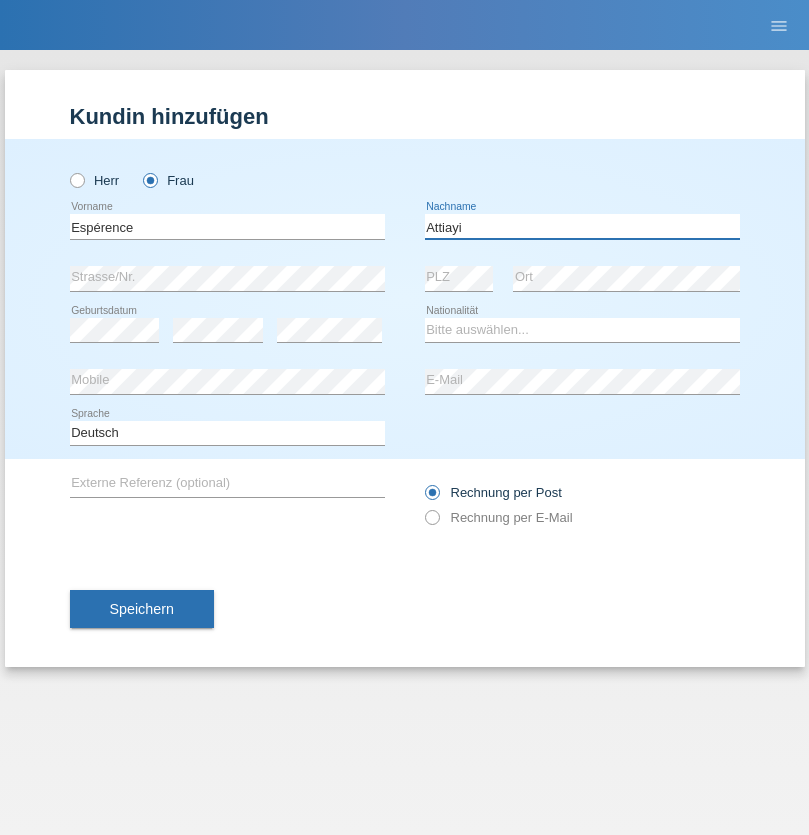 type on "Attiayi" 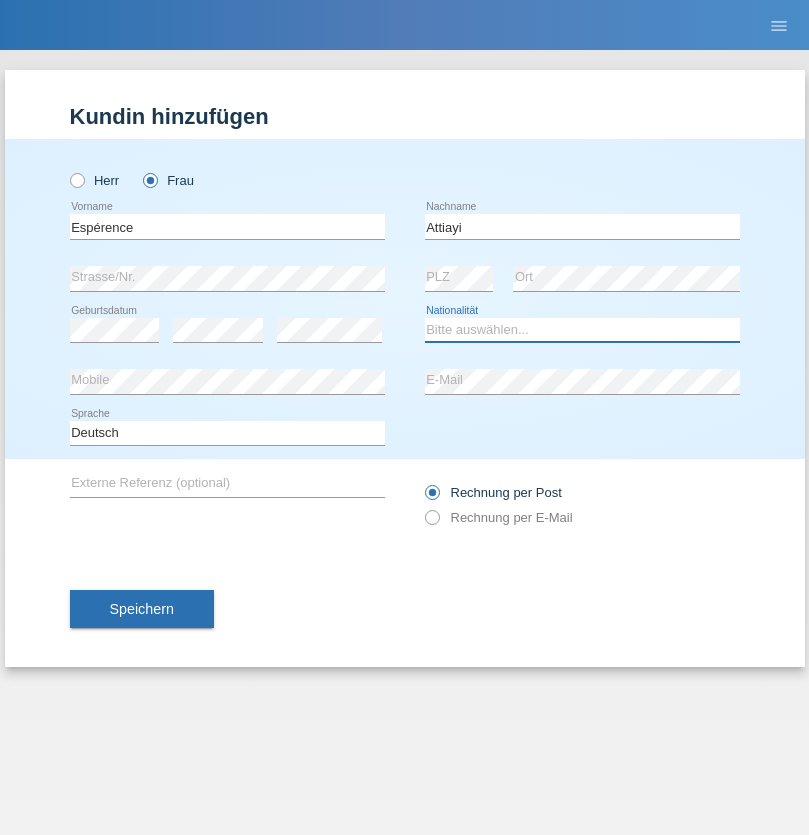 select on "CH" 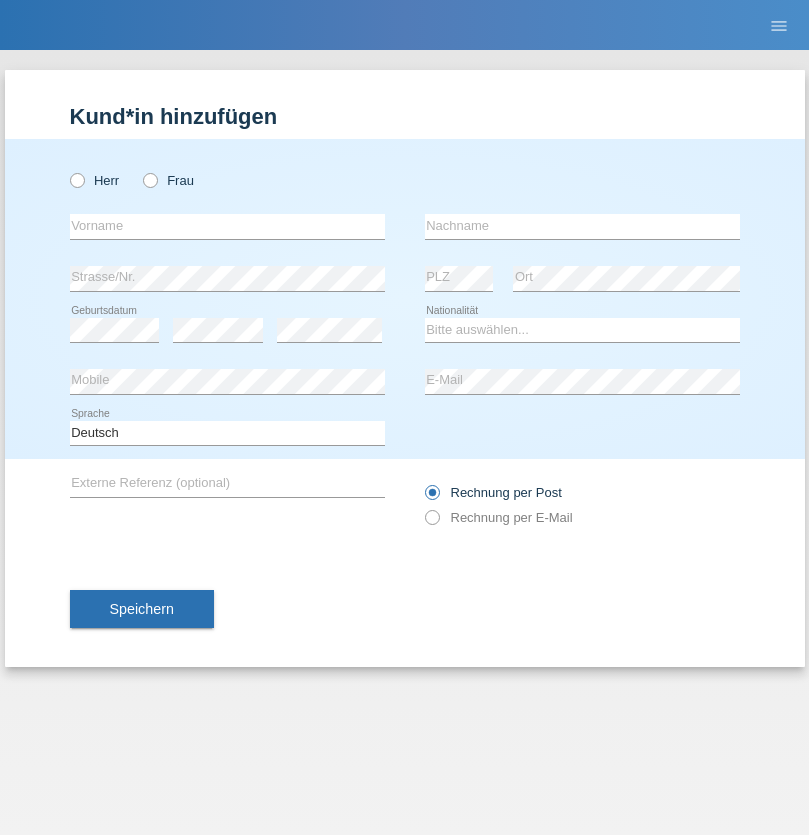 scroll, scrollTop: 0, scrollLeft: 0, axis: both 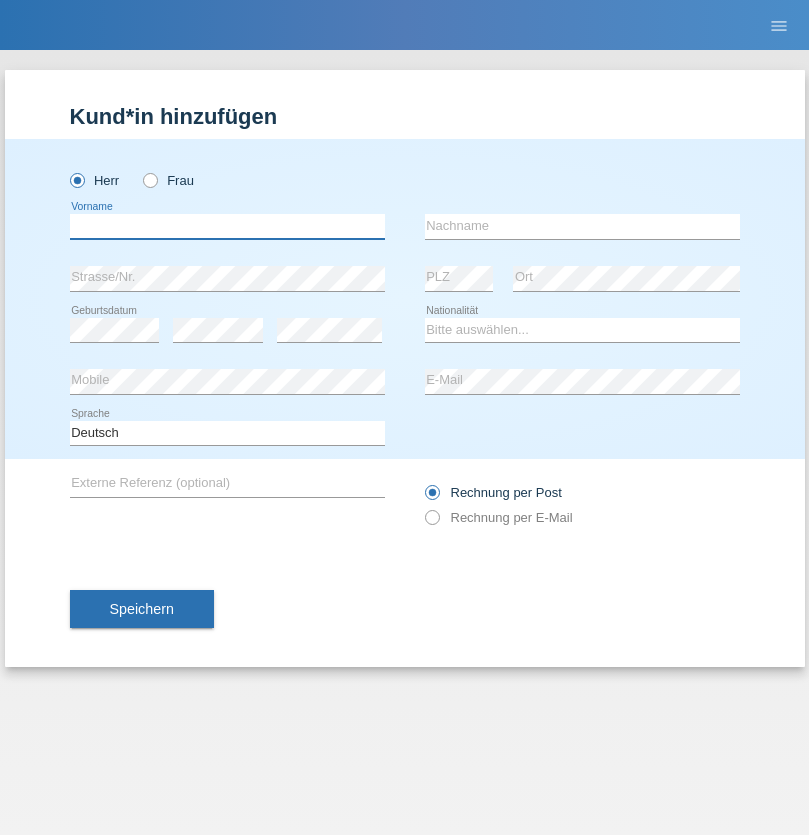 click at bounding box center (227, 226) 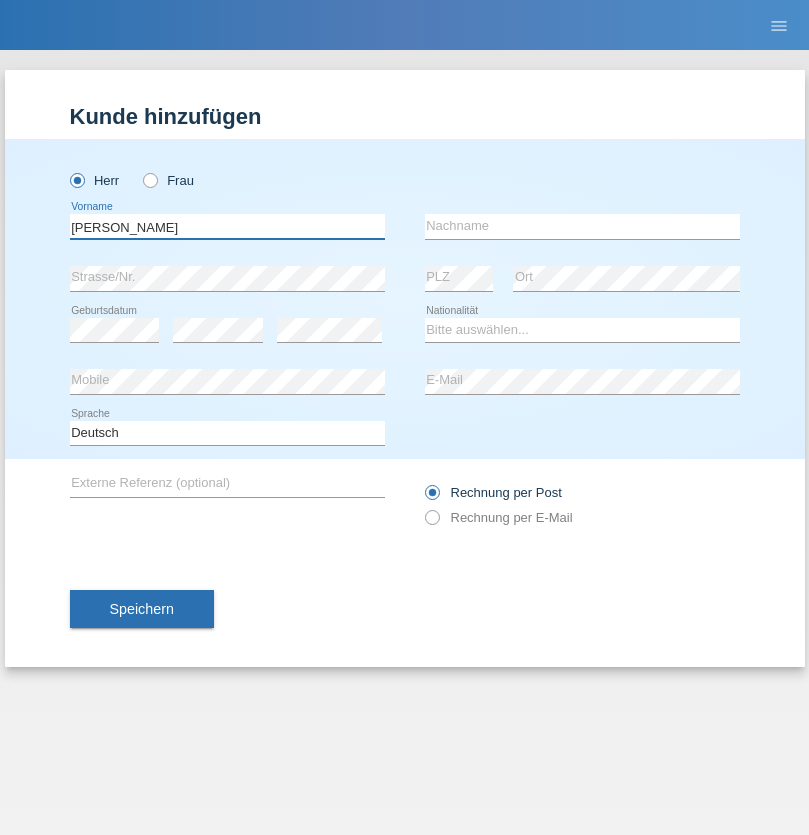 type on "Charles" 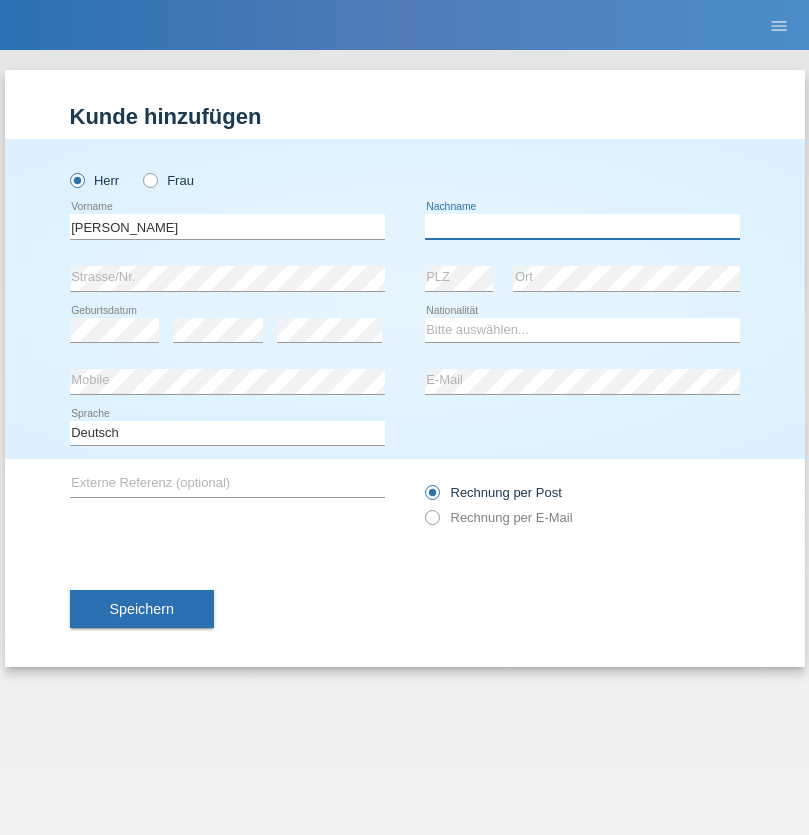 click at bounding box center [582, 226] 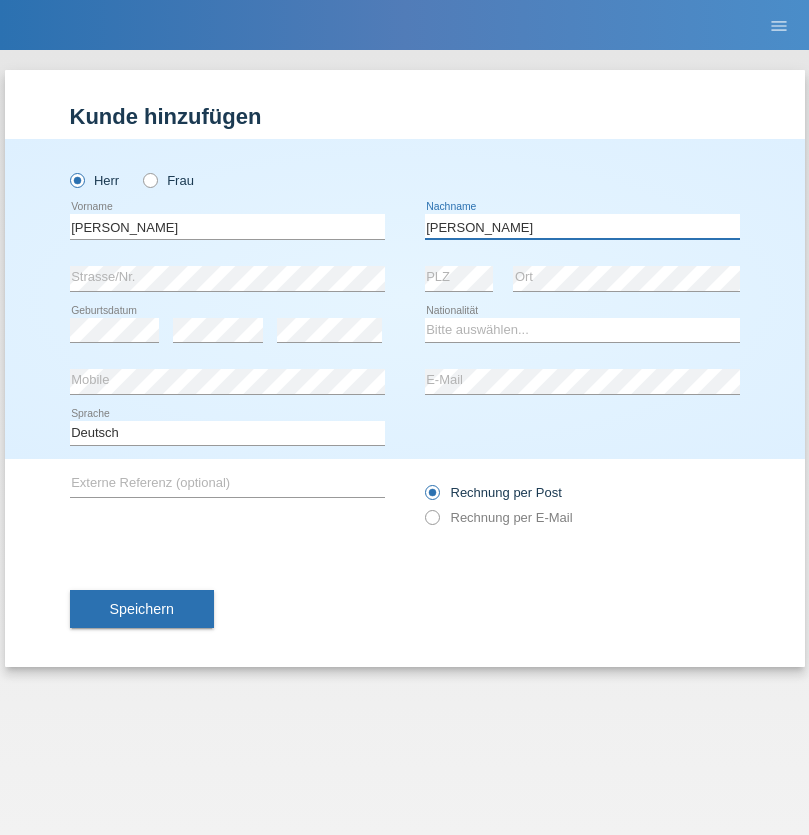 type on "Chetelat" 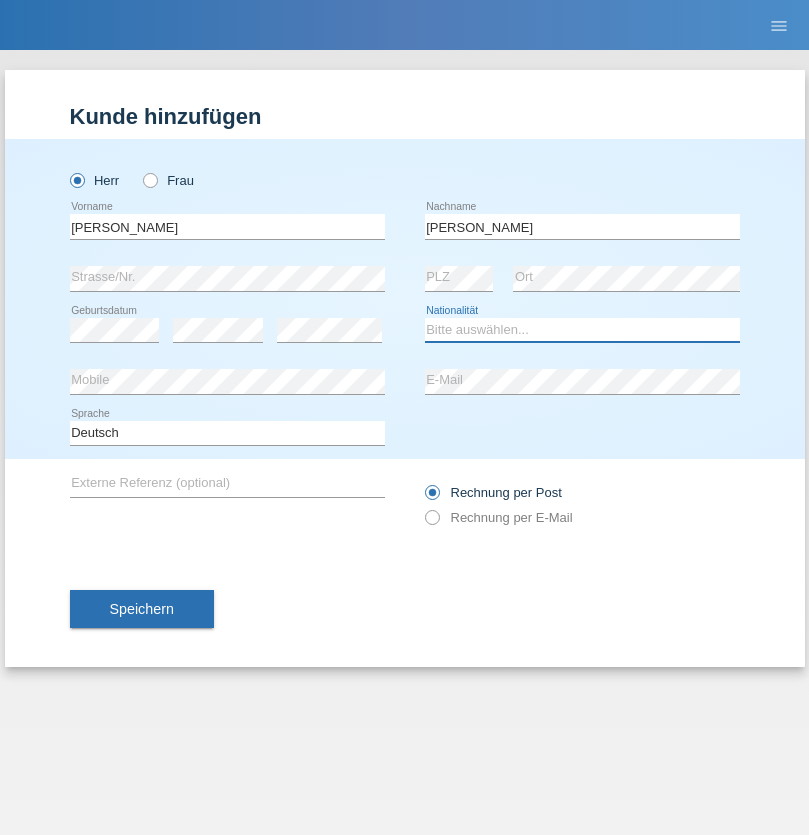 select on "CH" 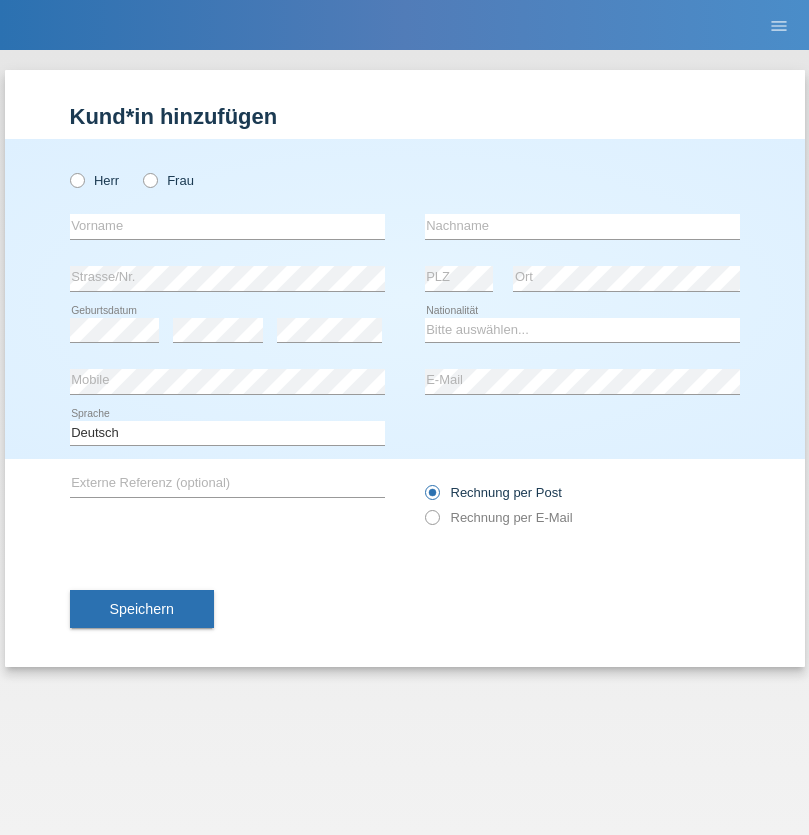 scroll, scrollTop: 0, scrollLeft: 0, axis: both 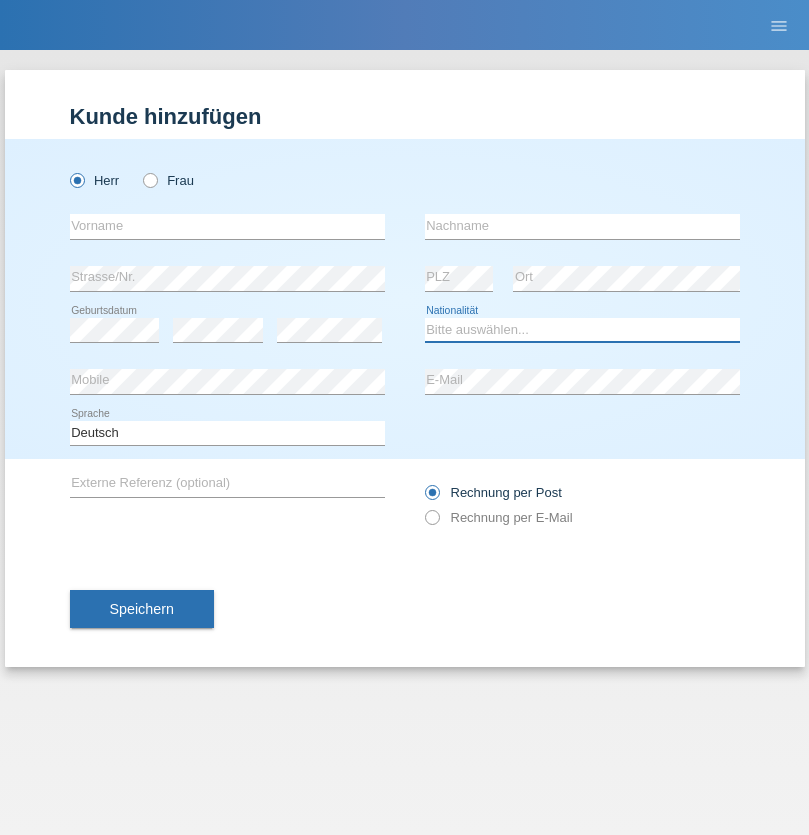 select on "XK" 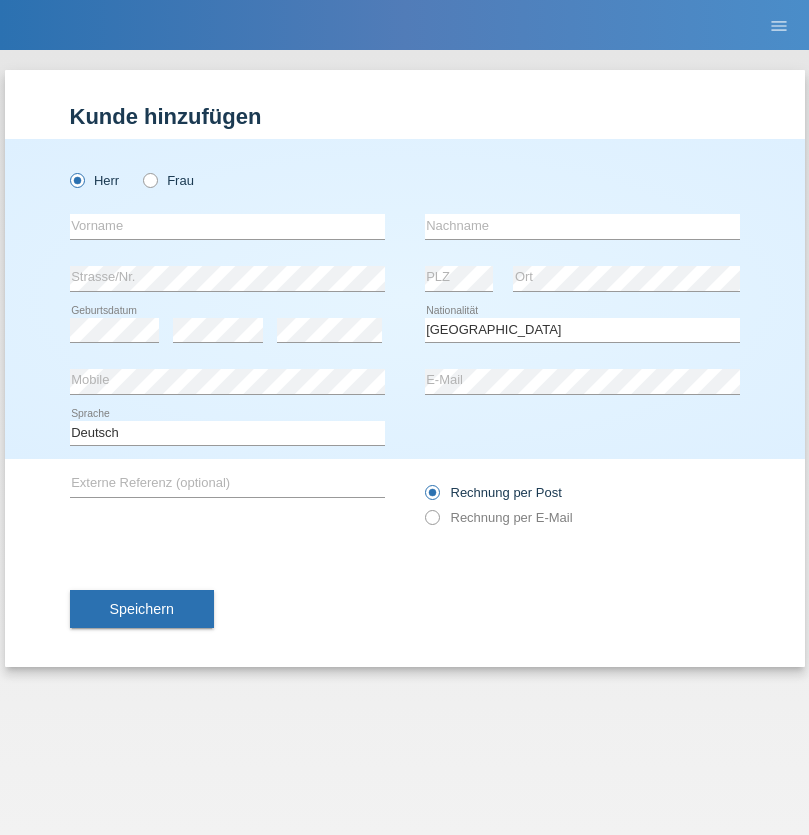 select on "C" 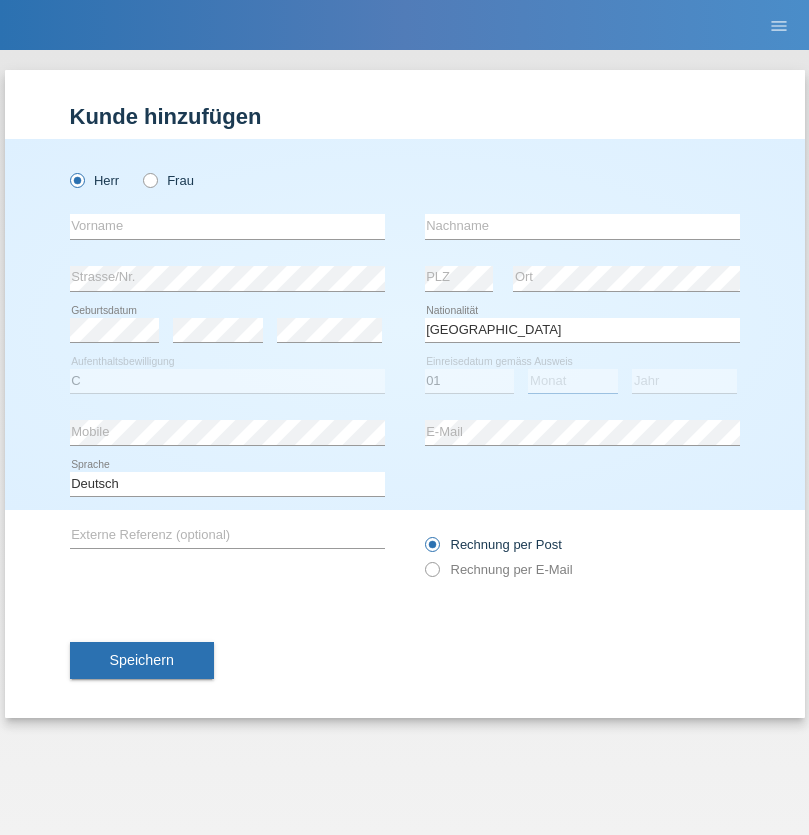 select on "02" 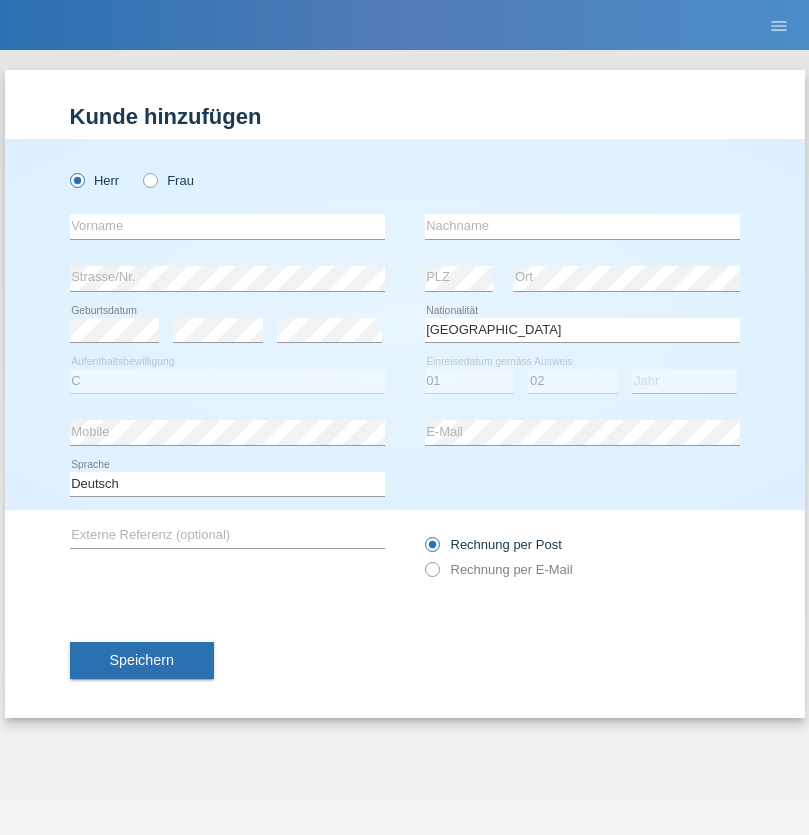 select on "1980" 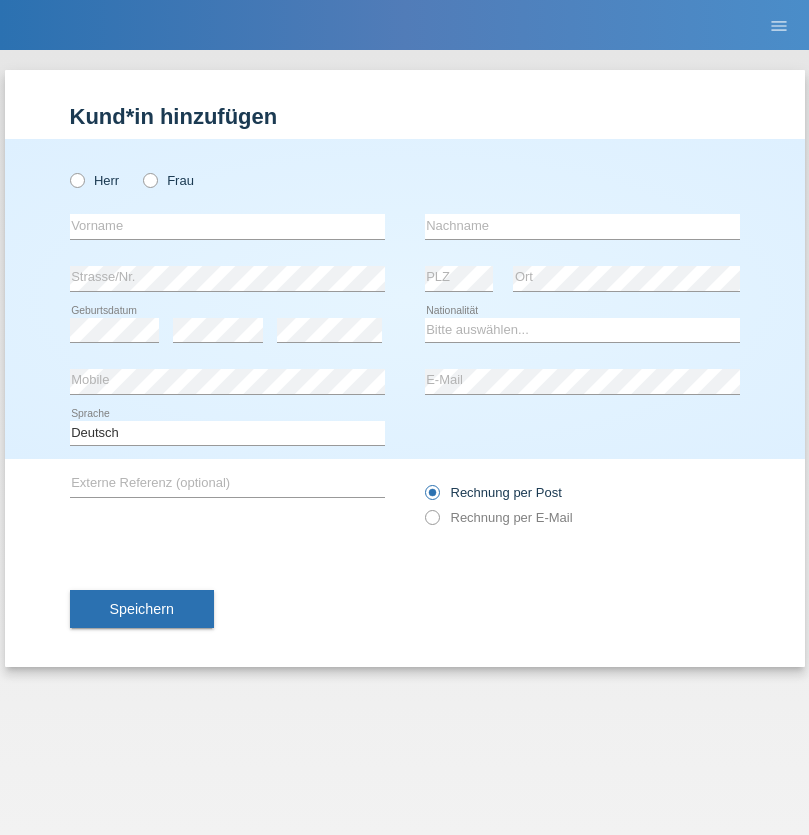 scroll, scrollTop: 0, scrollLeft: 0, axis: both 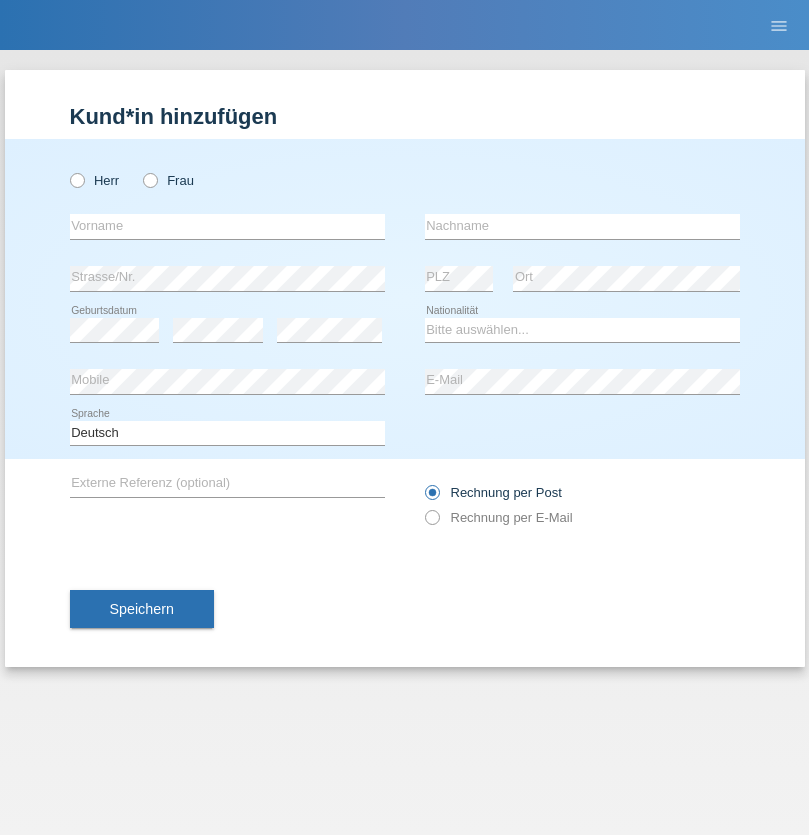 radio on "true" 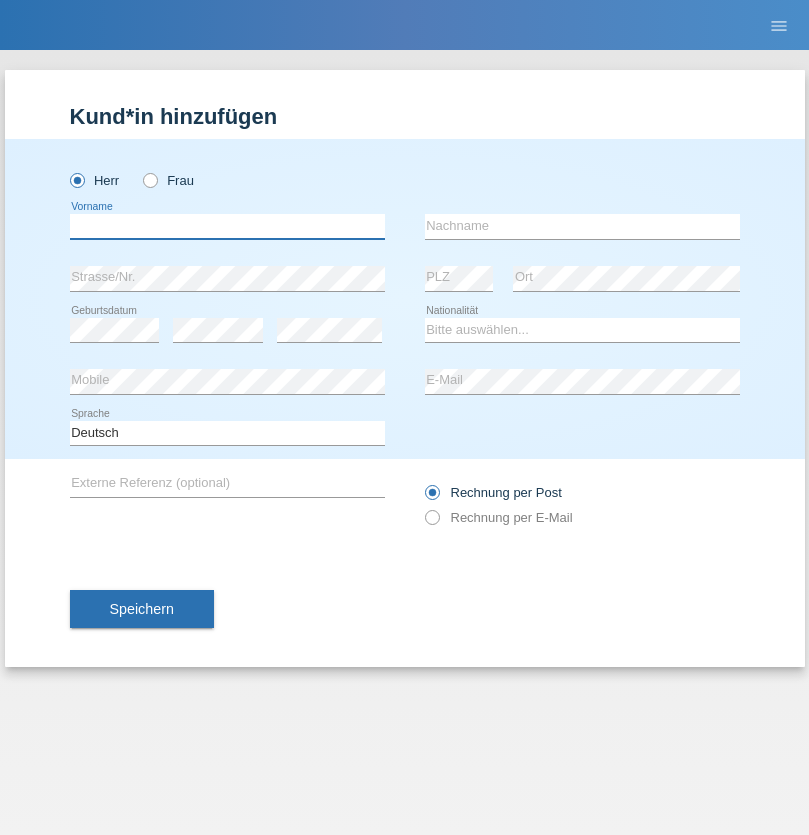 click at bounding box center [227, 226] 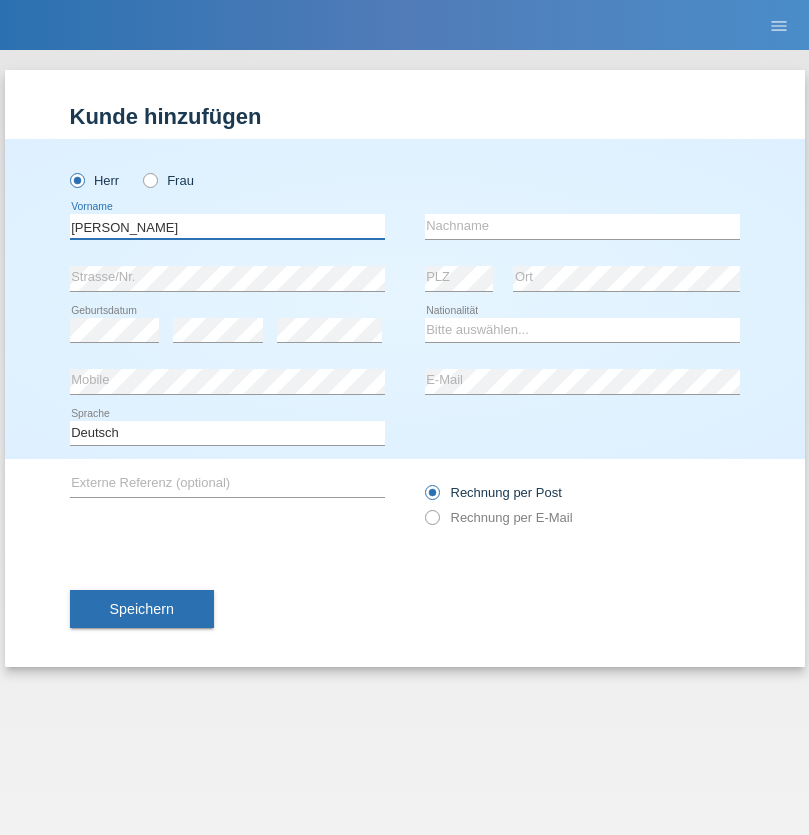 type on "[PERSON_NAME]" 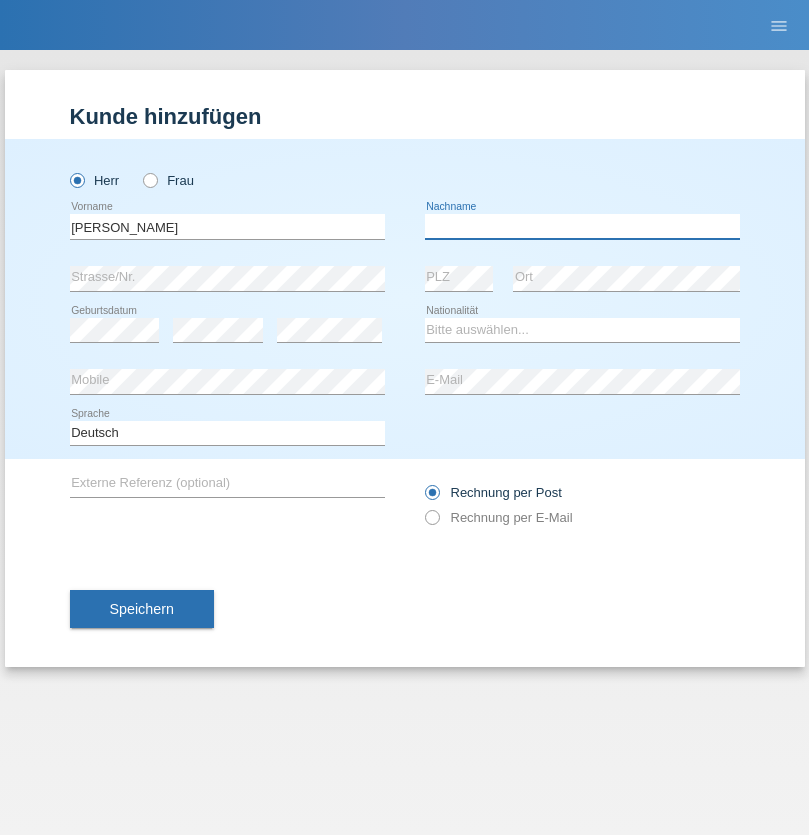 click at bounding box center (582, 226) 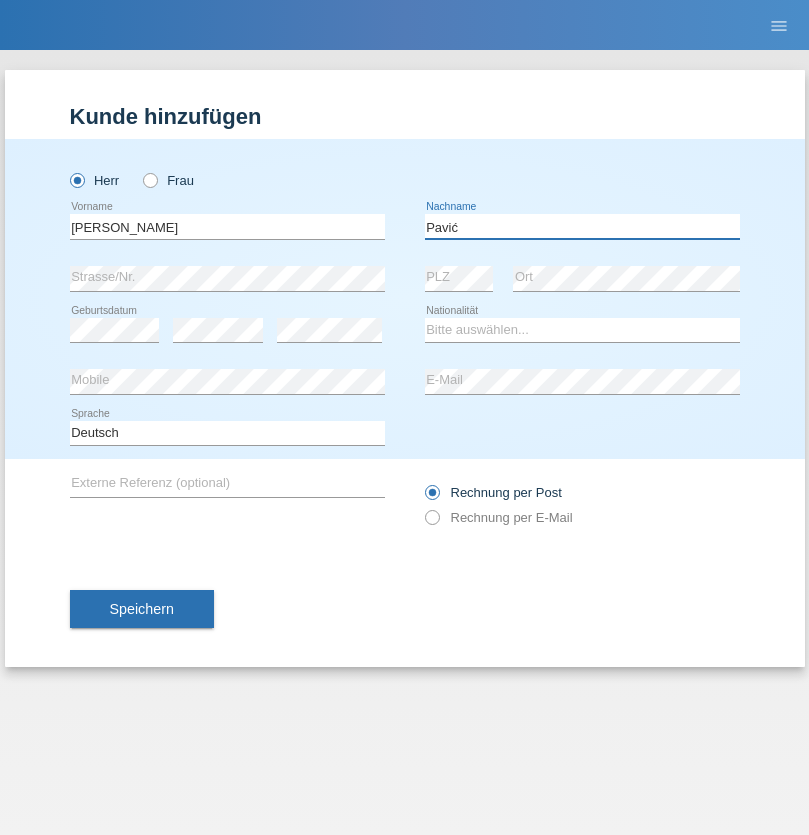 type on "Pavić" 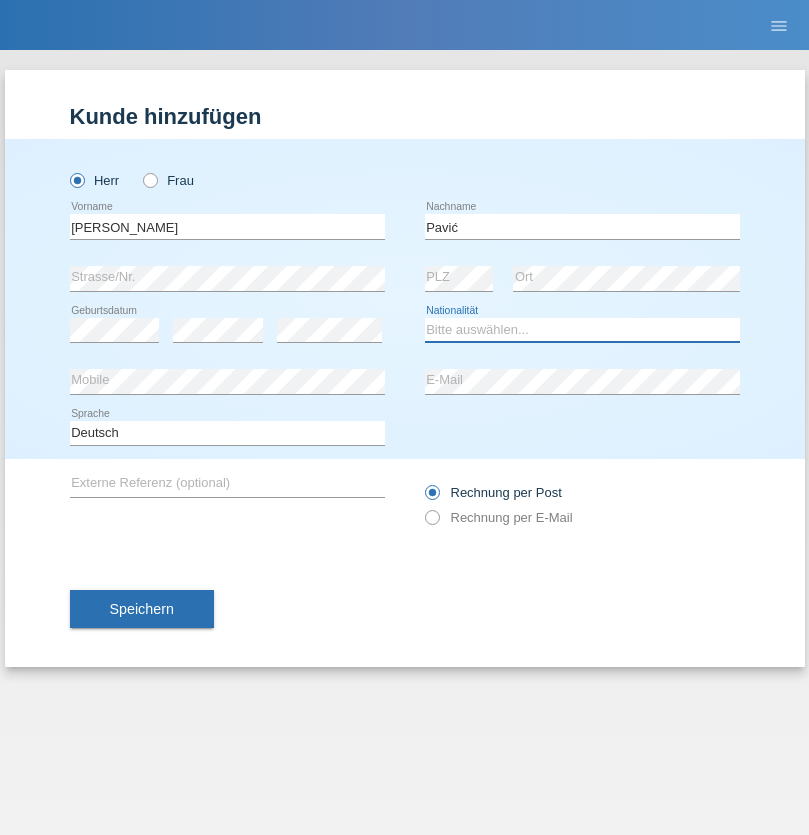 select on "HR" 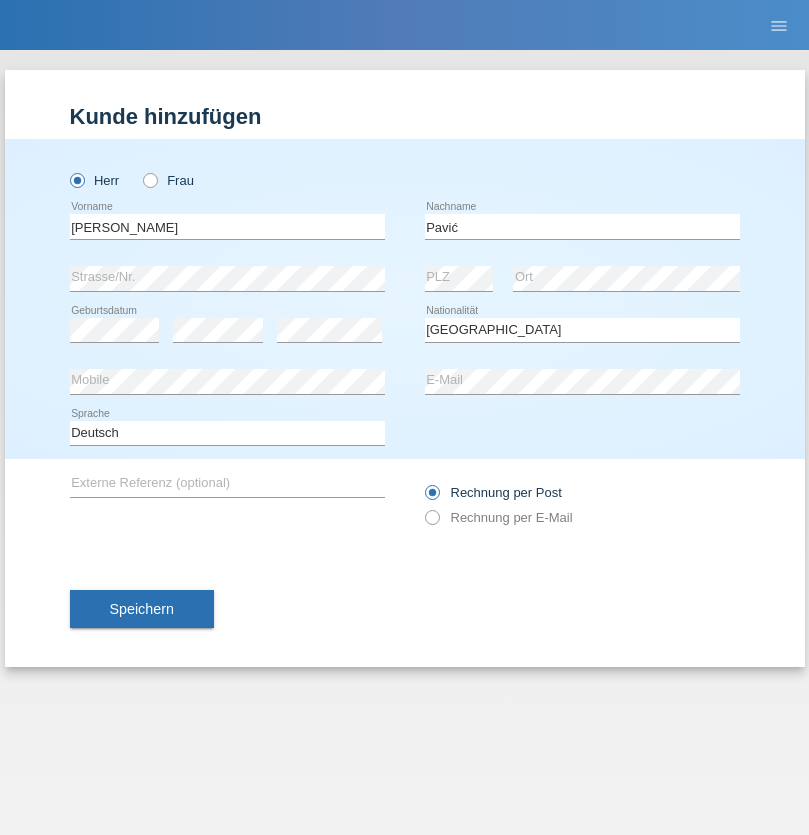 select on "C" 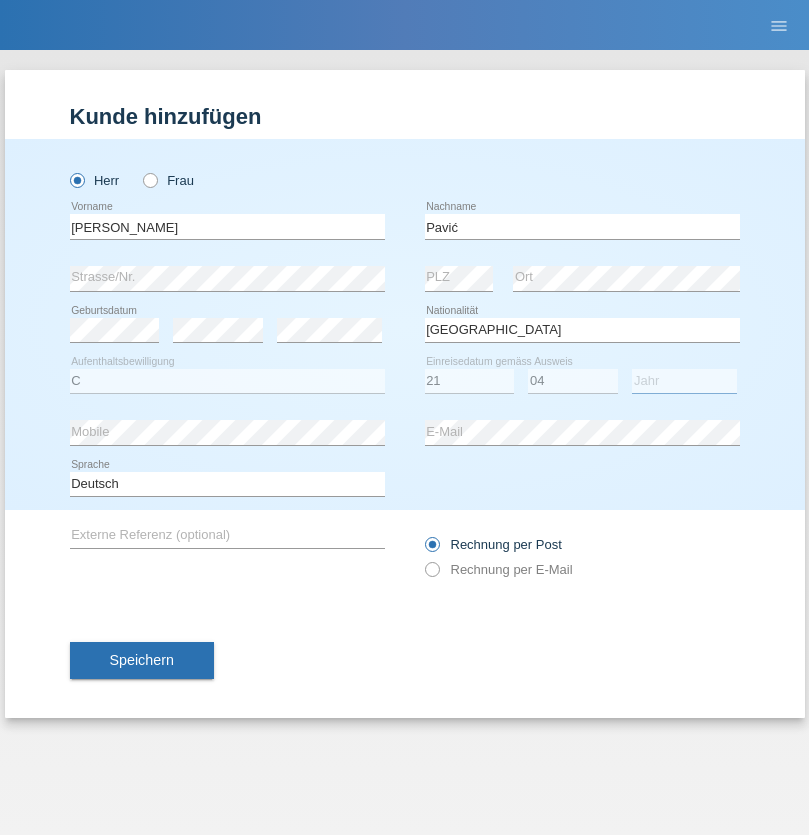 select on "2006" 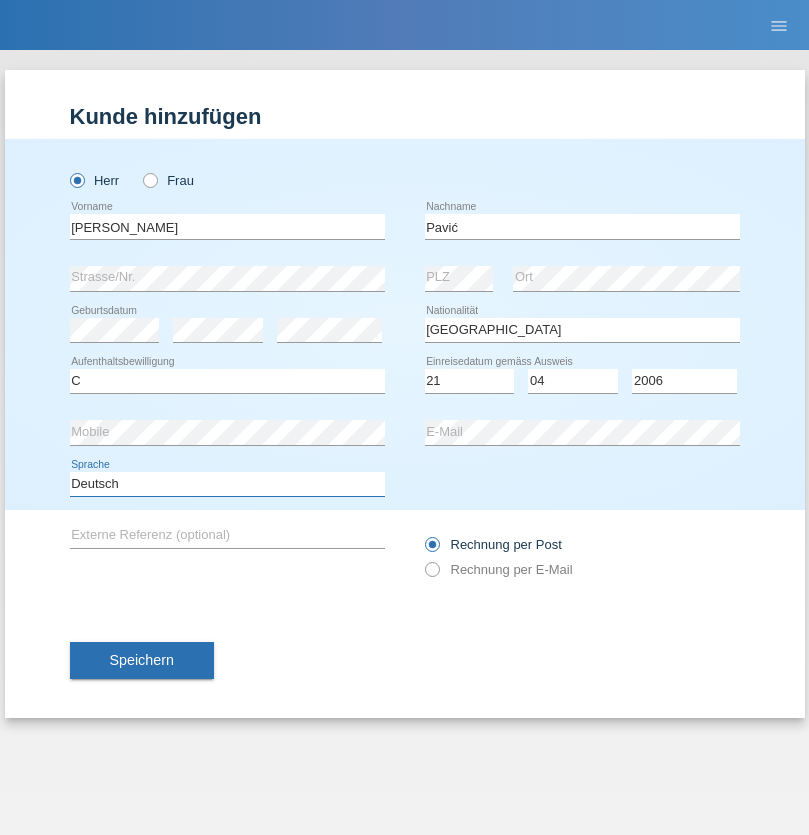 select on "en" 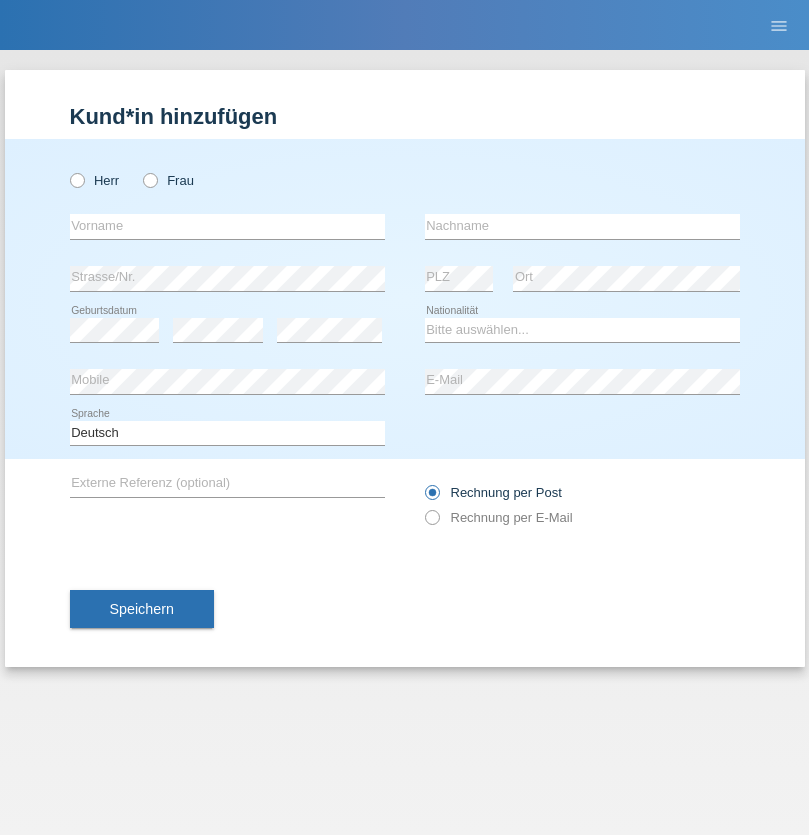 scroll, scrollTop: 0, scrollLeft: 0, axis: both 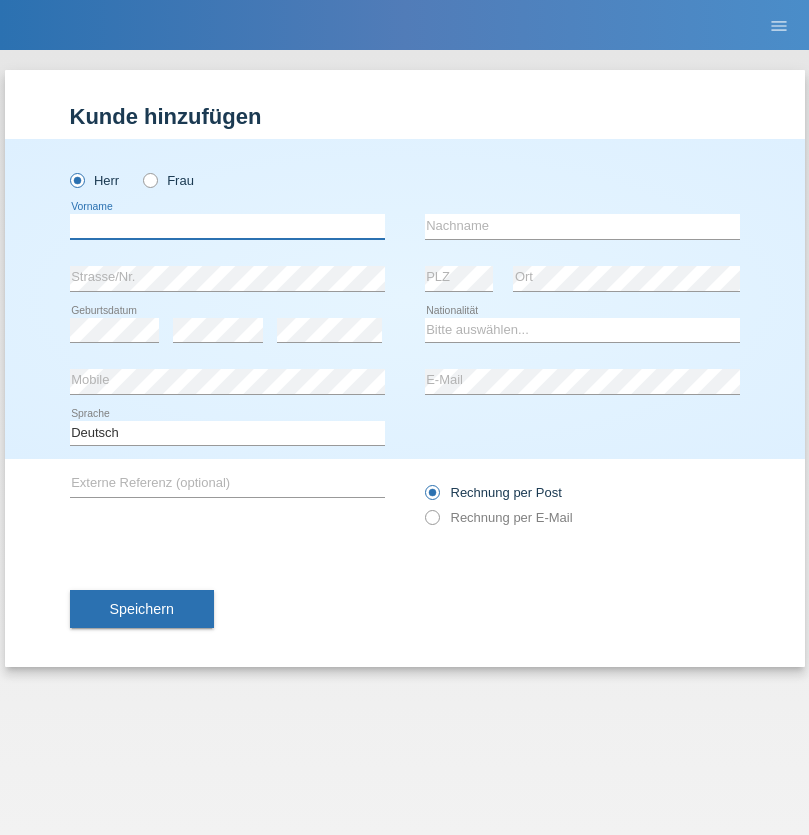 click at bounding box center (227, 226) 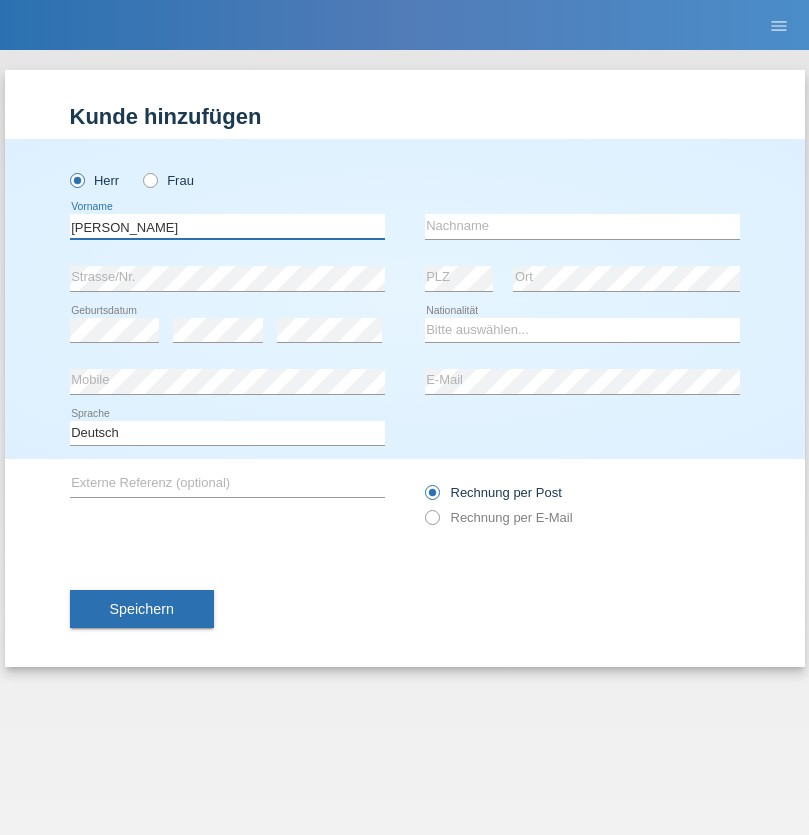 type on "[PERSON_NAME]" 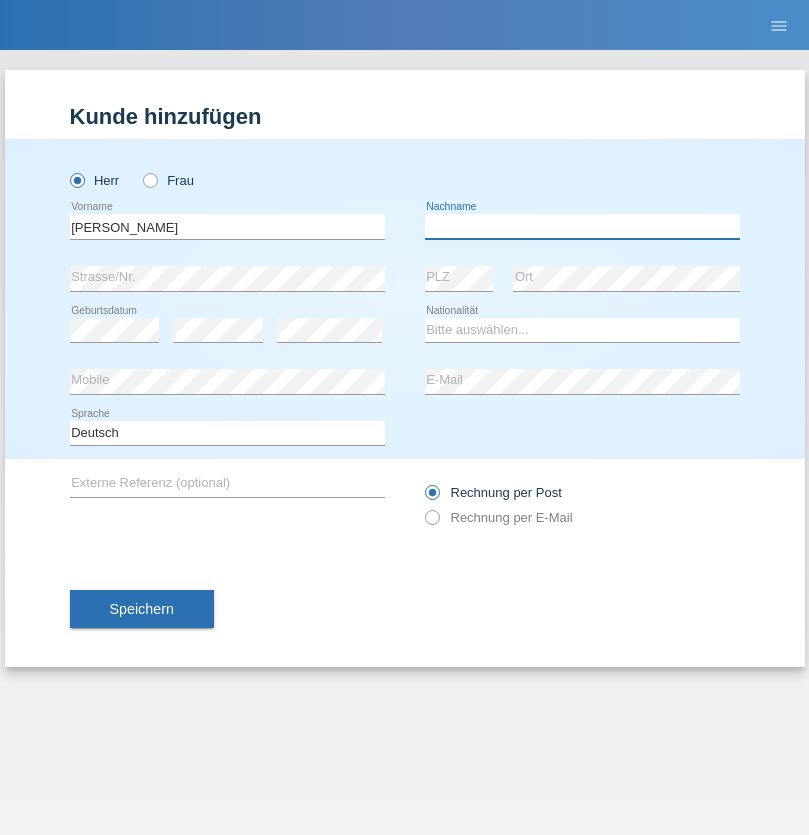 click at bounding box center [582, 226] 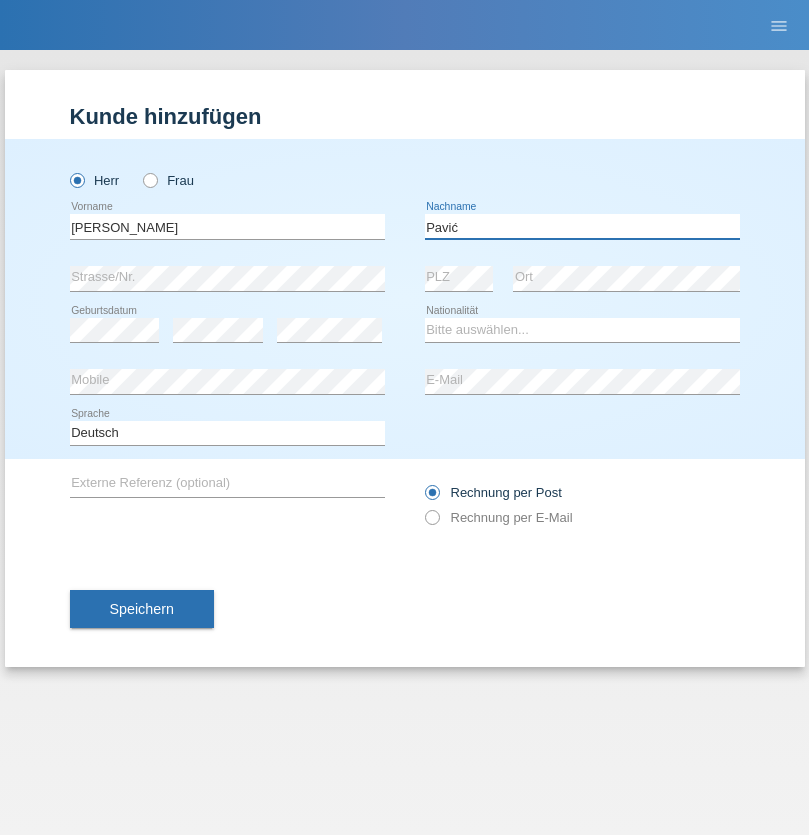 type on "Pavić" 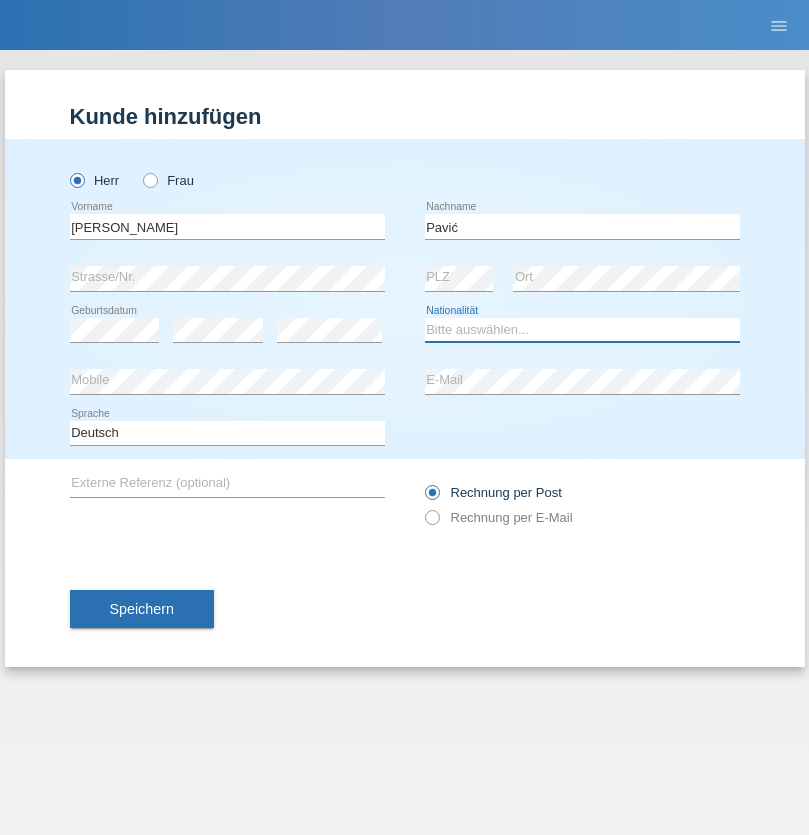 select on "HR" 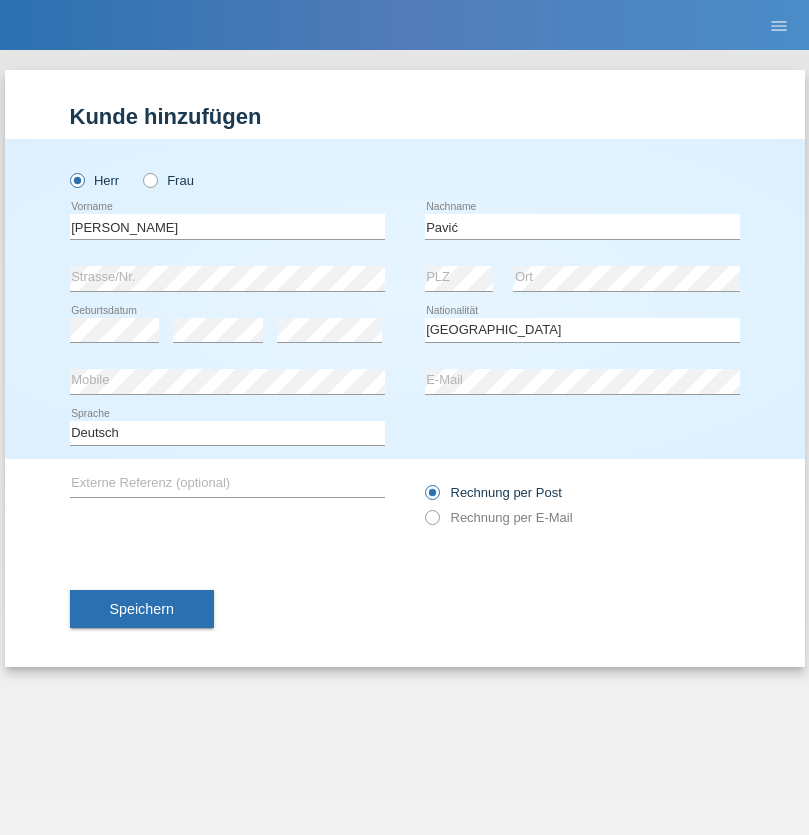 select on "C" 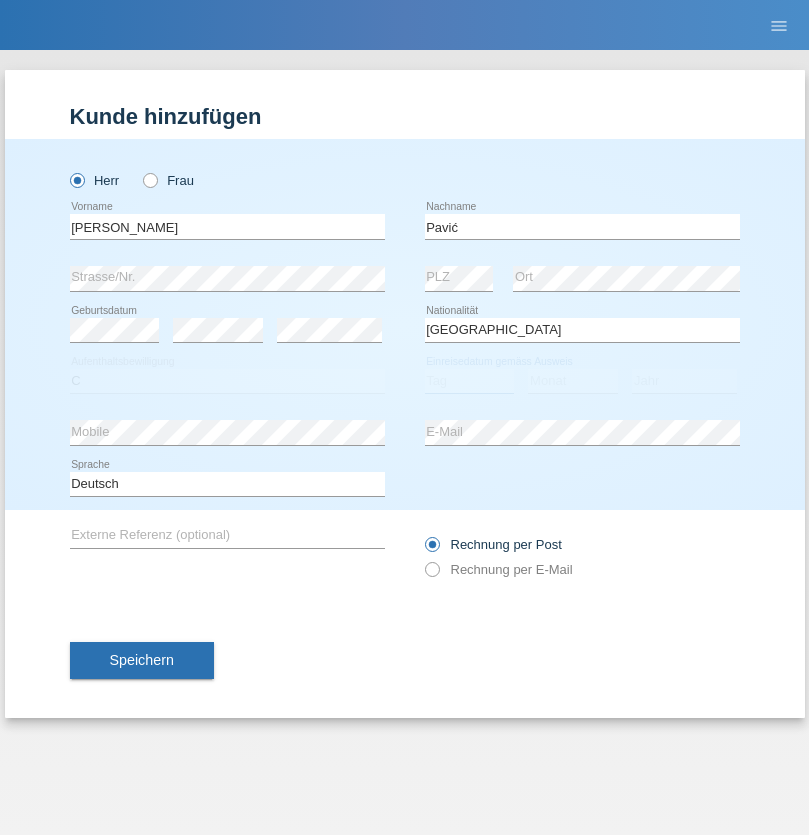select on "21" 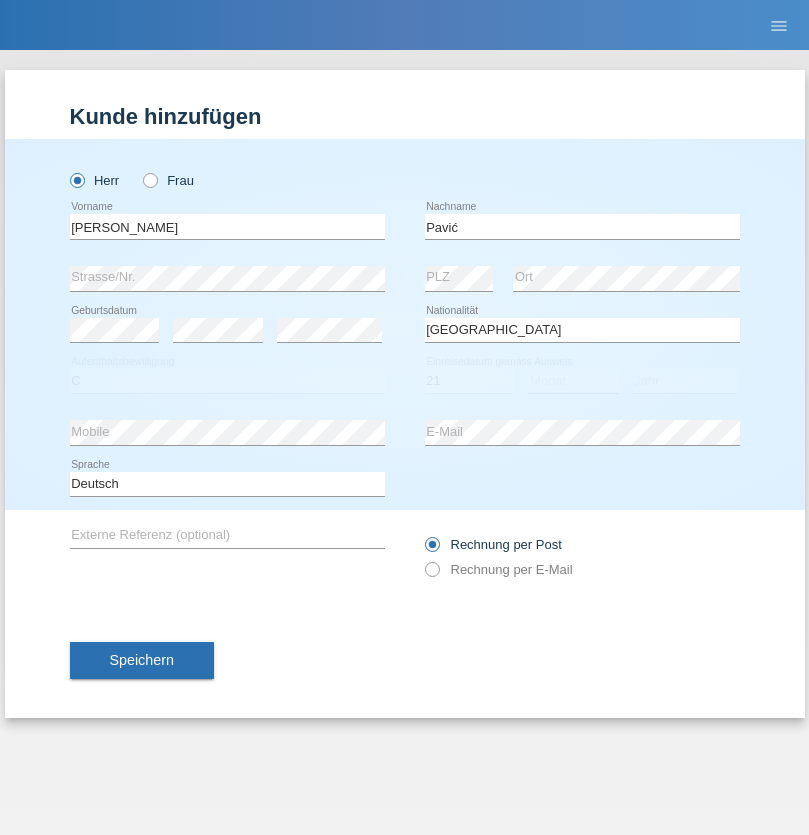 select on "04" 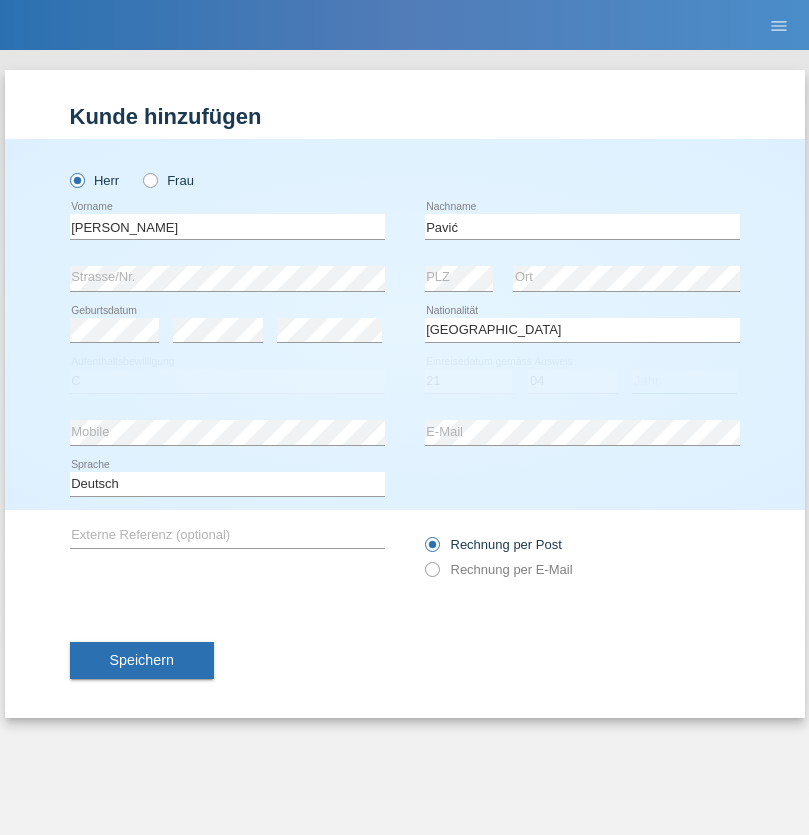 select on "2006" 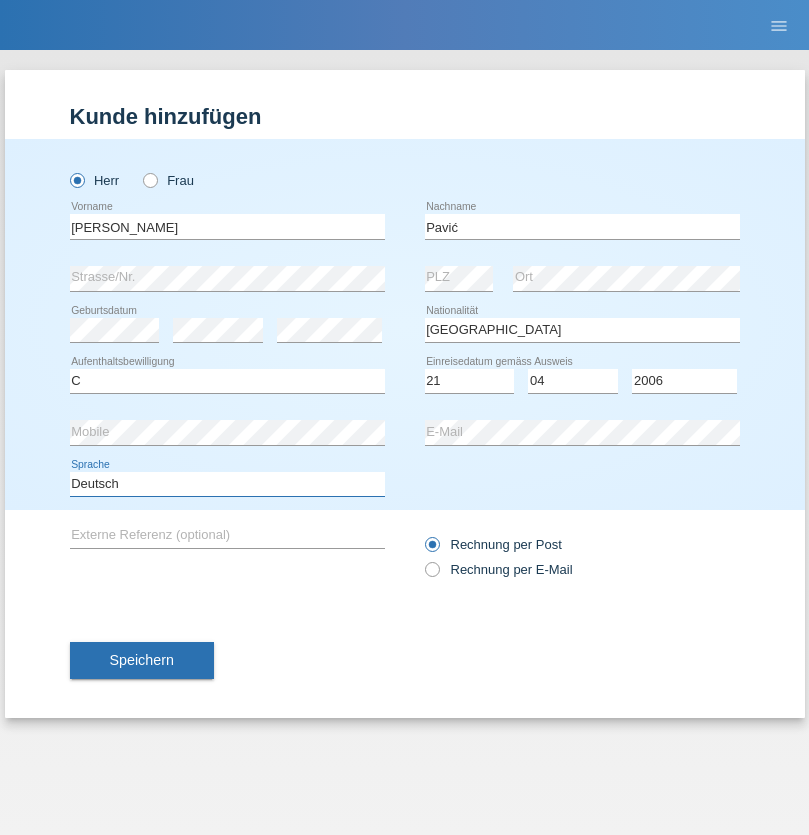 select on "en" 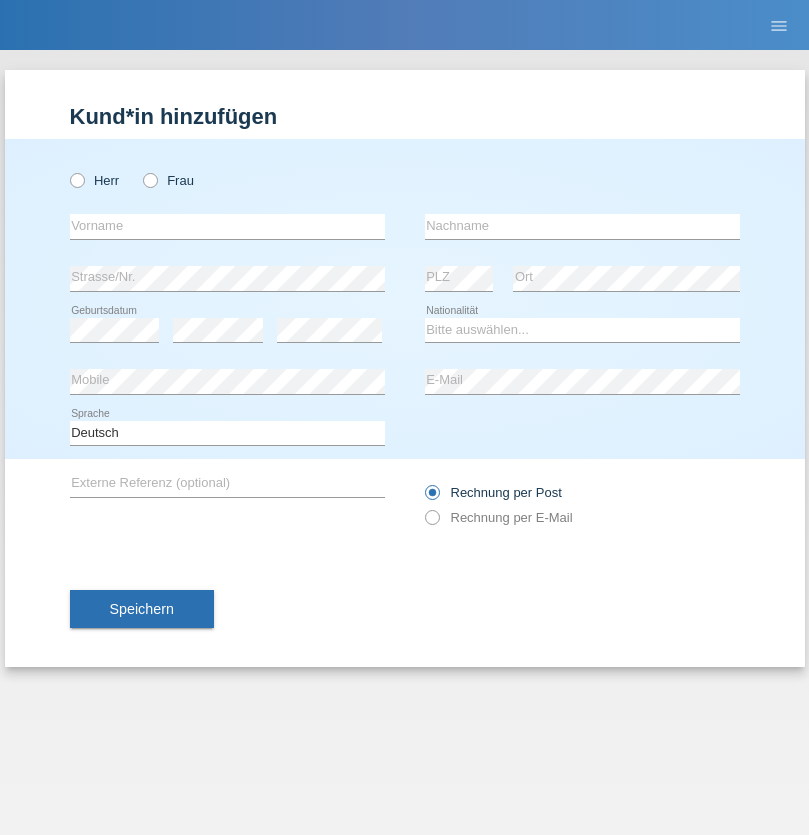 scroll, scrollTop: 0, scrollLeft: 0, axis: both 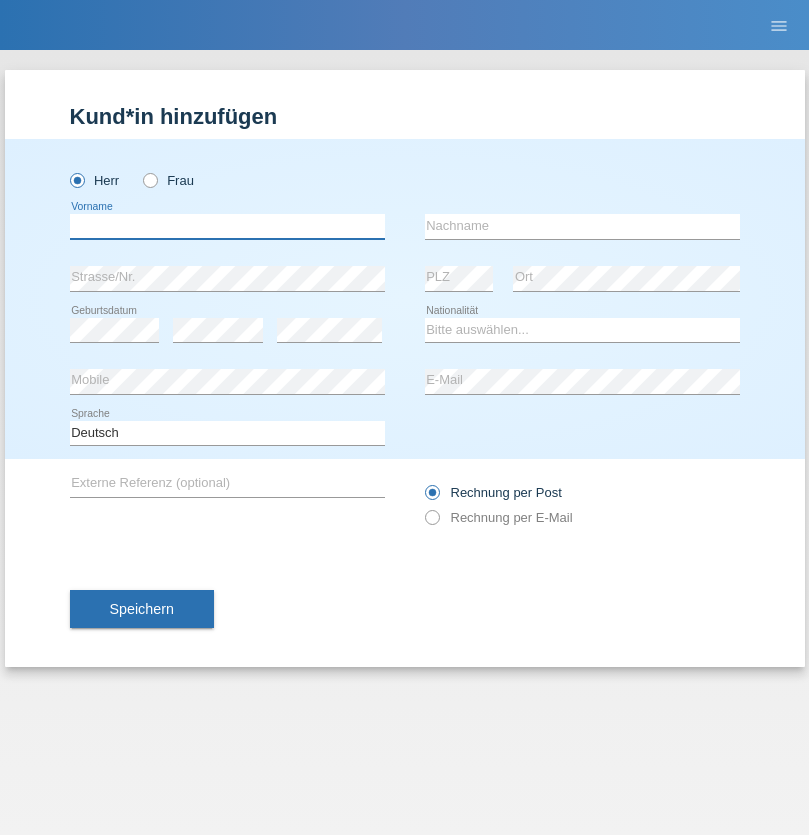 click at bounding box center [227, 226] 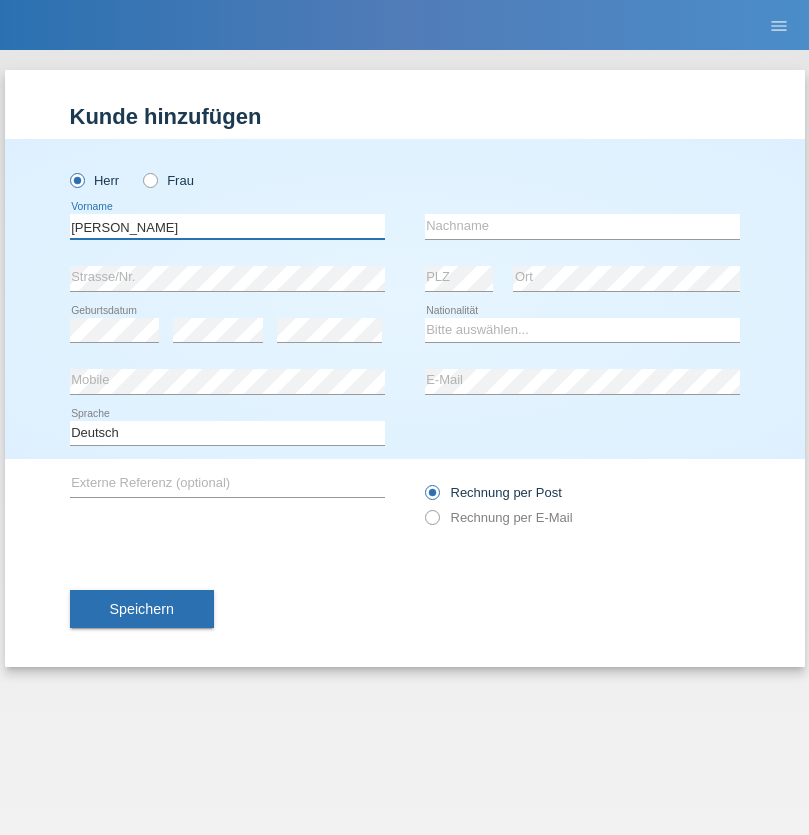 type on "Artur" 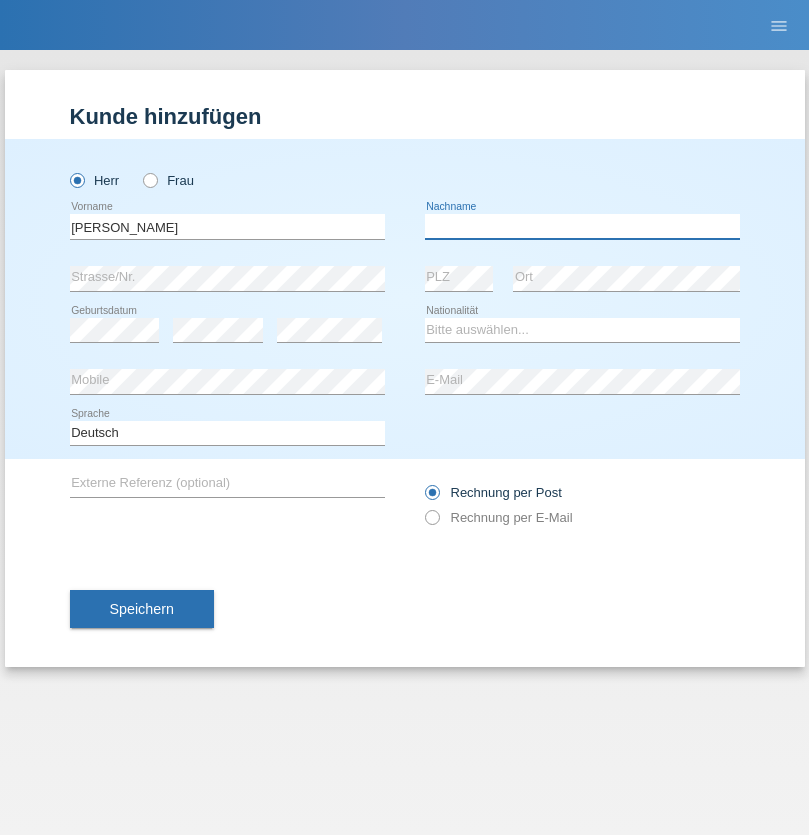 click at bounding box center (582, 226) 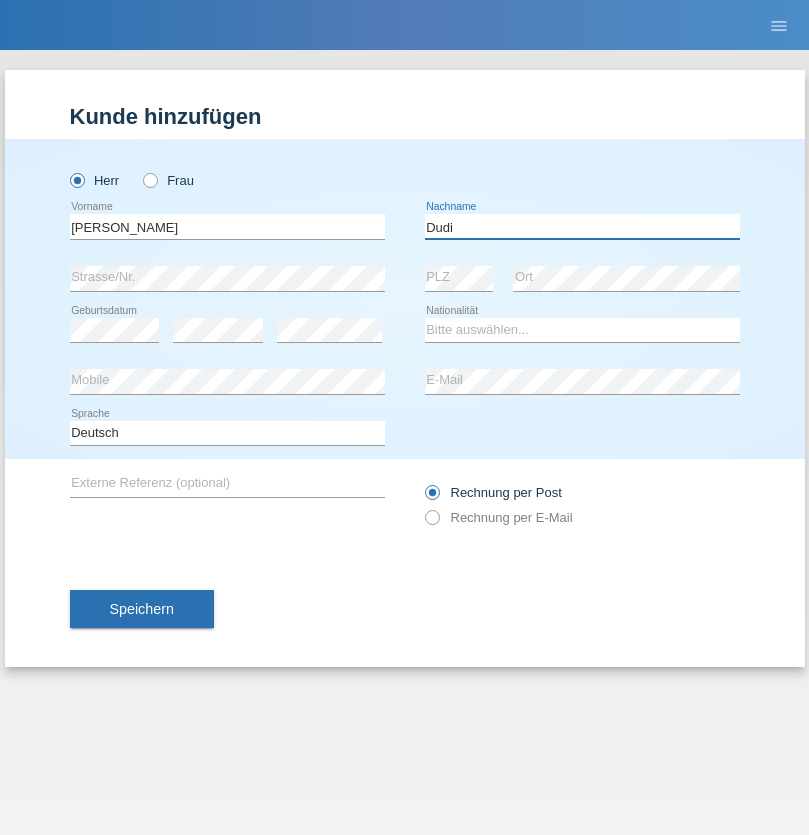 type on "Dudi" 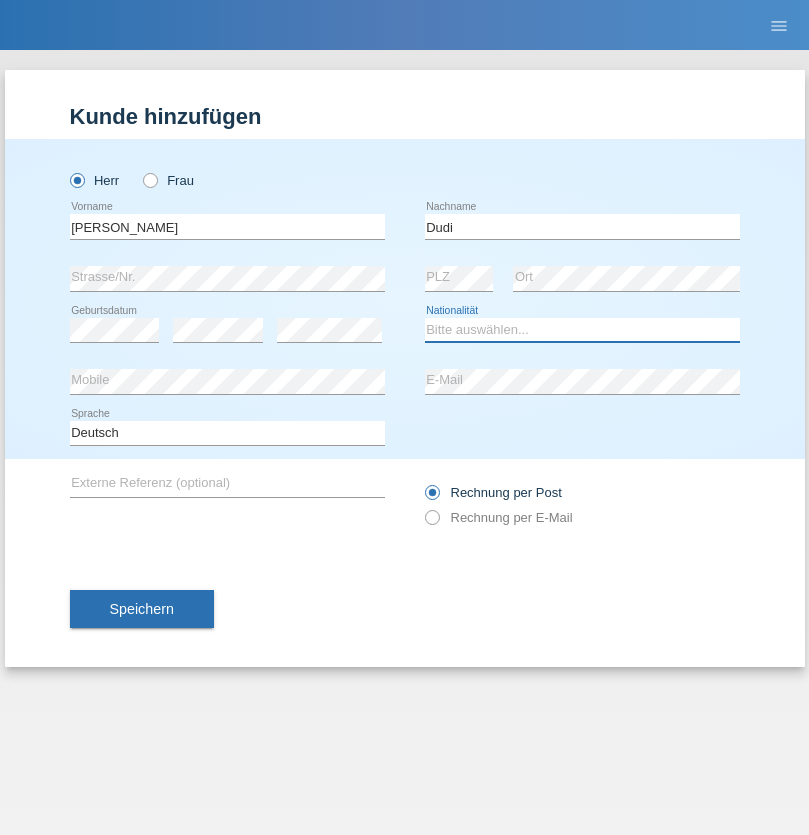 select on "SK" 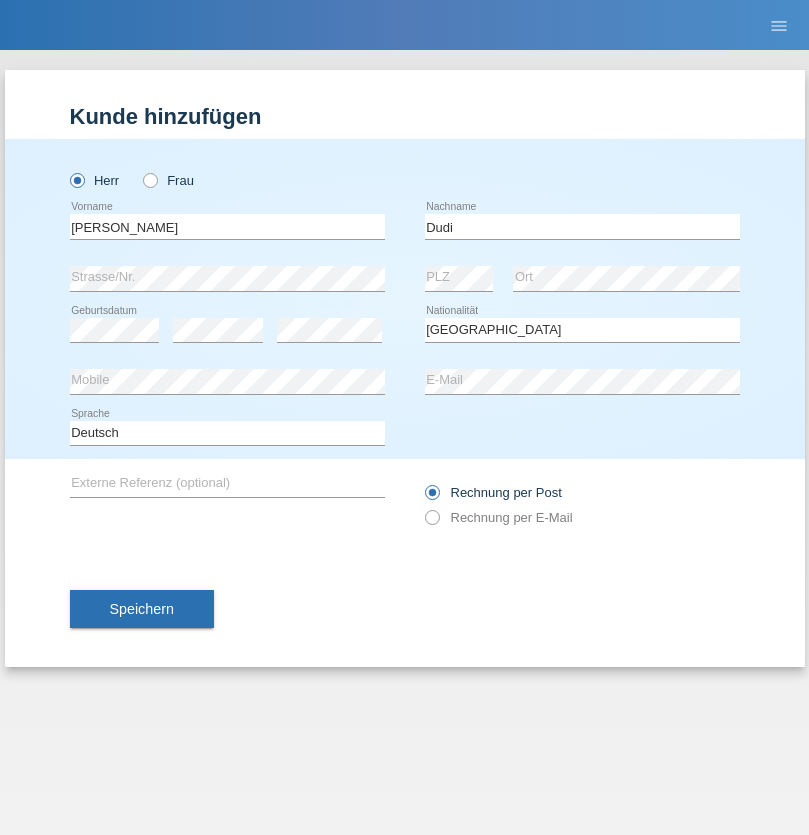 select on "C" 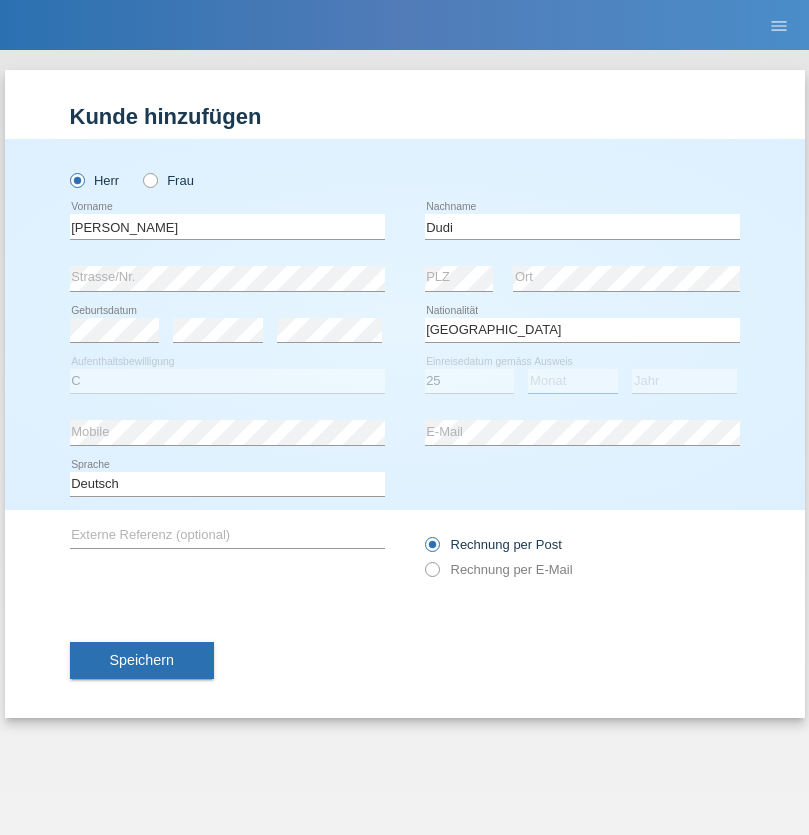 select on "05" 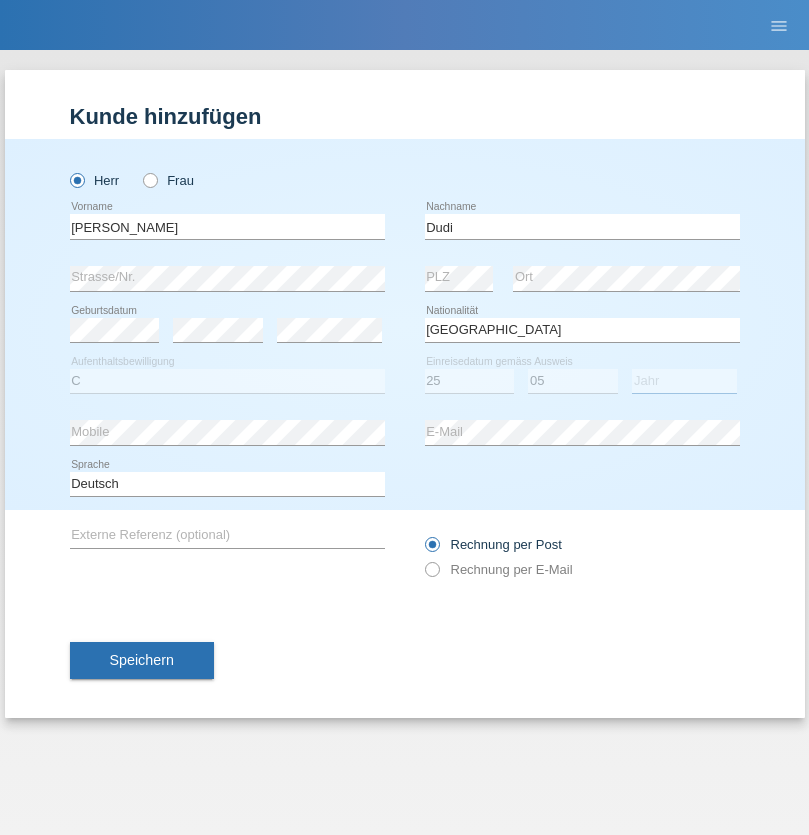 select on "2021" 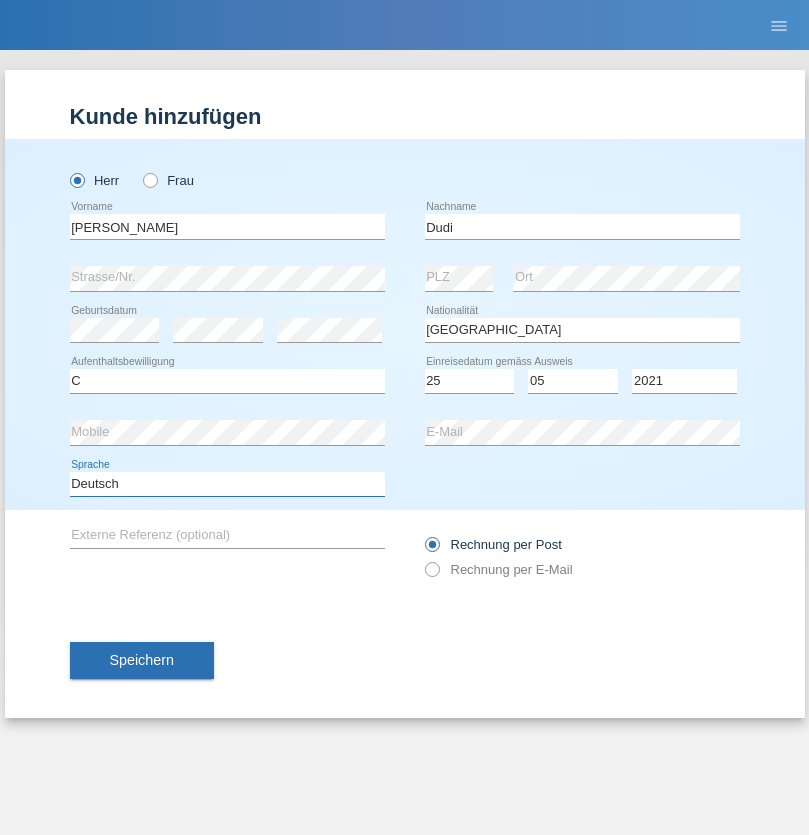 select on "en" 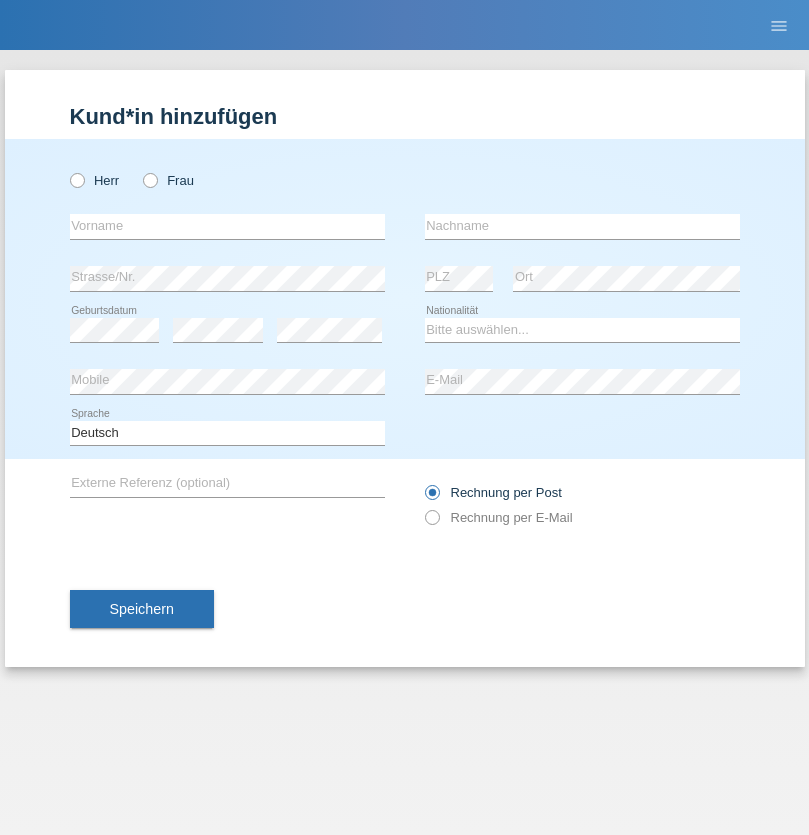 scroll, scrollTop: 0, scrollLeft: 0, axis: both 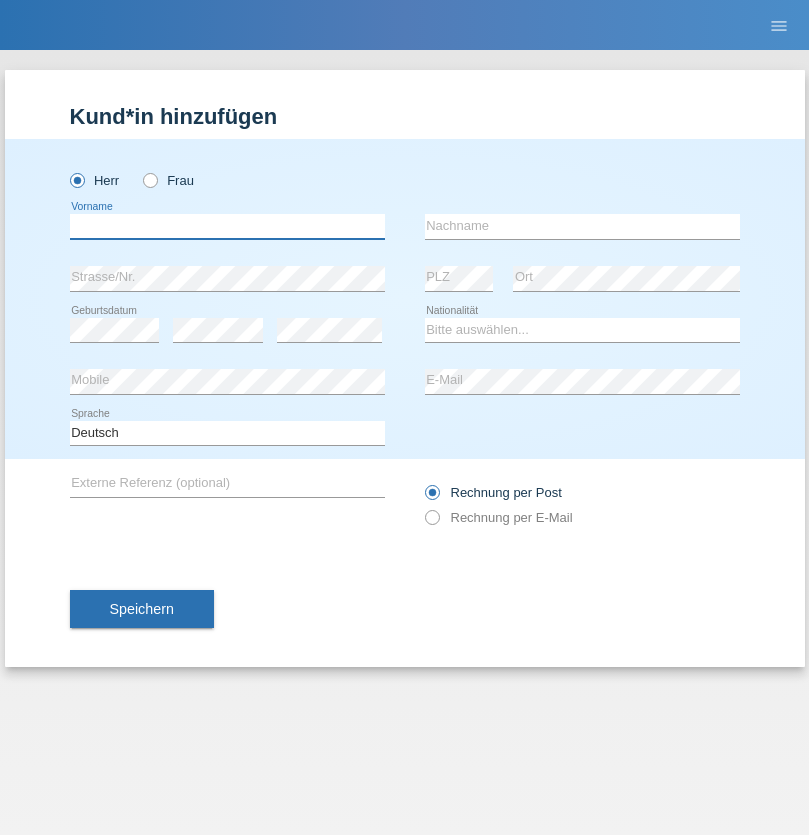 click at bounding box center [227, 226] 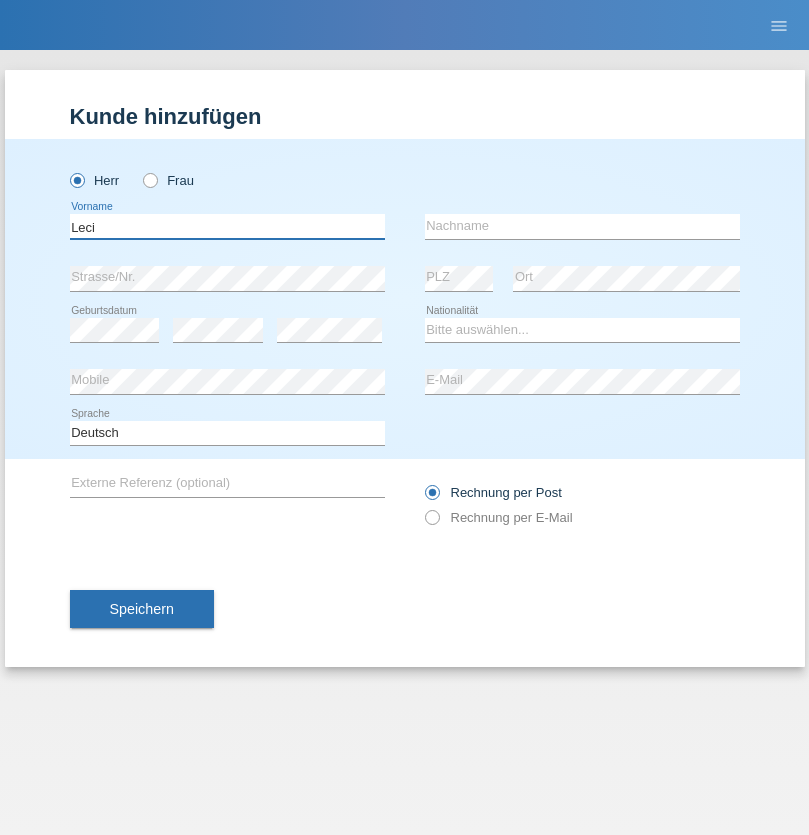 type on "Leci" 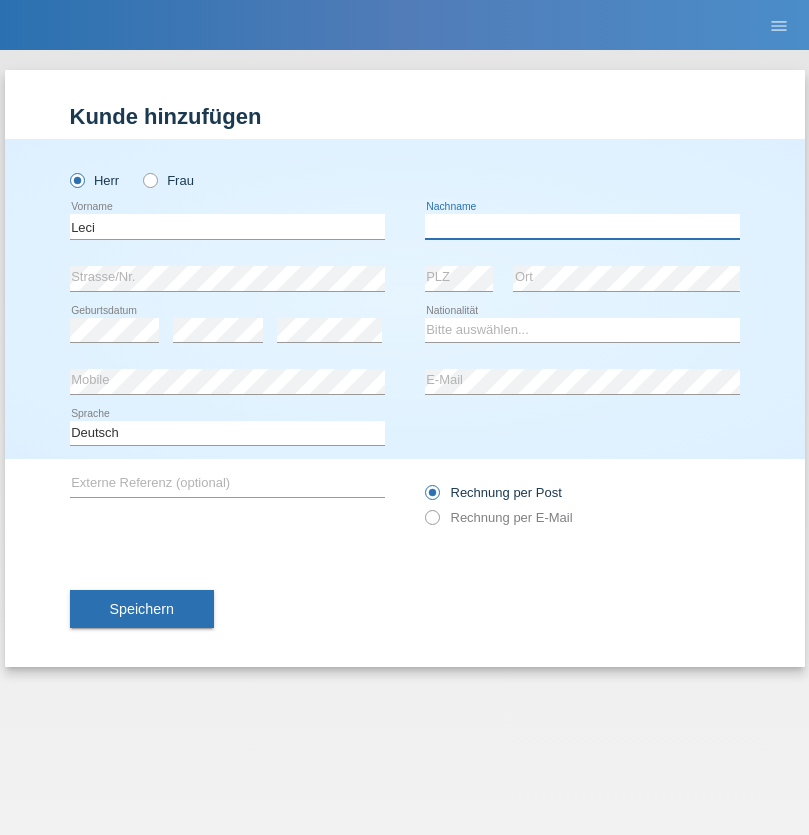 click at bounding box center [582, 226] 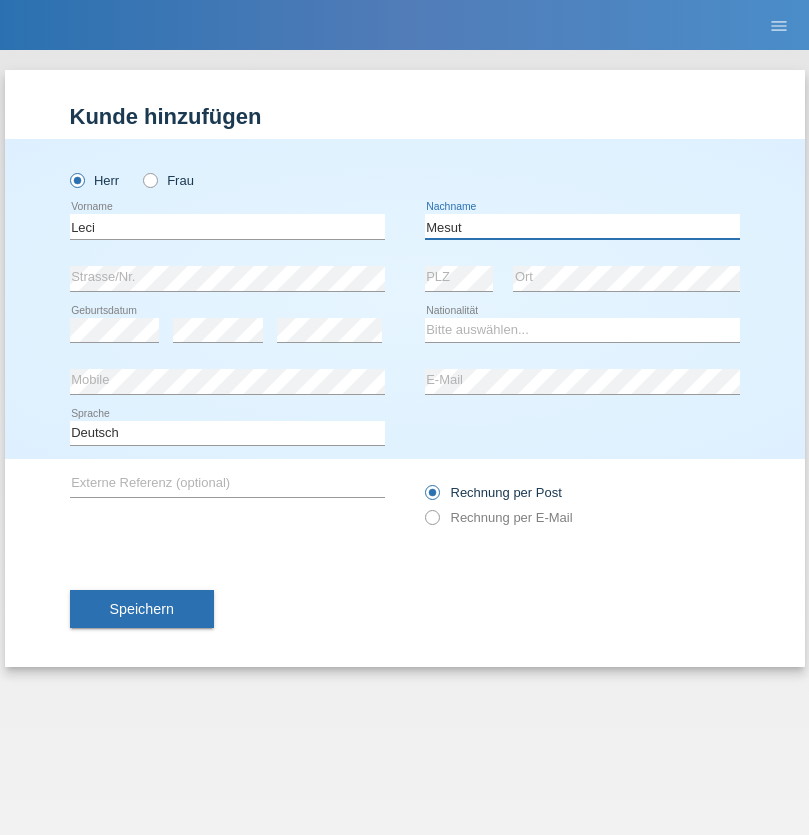 type on "Mesut" 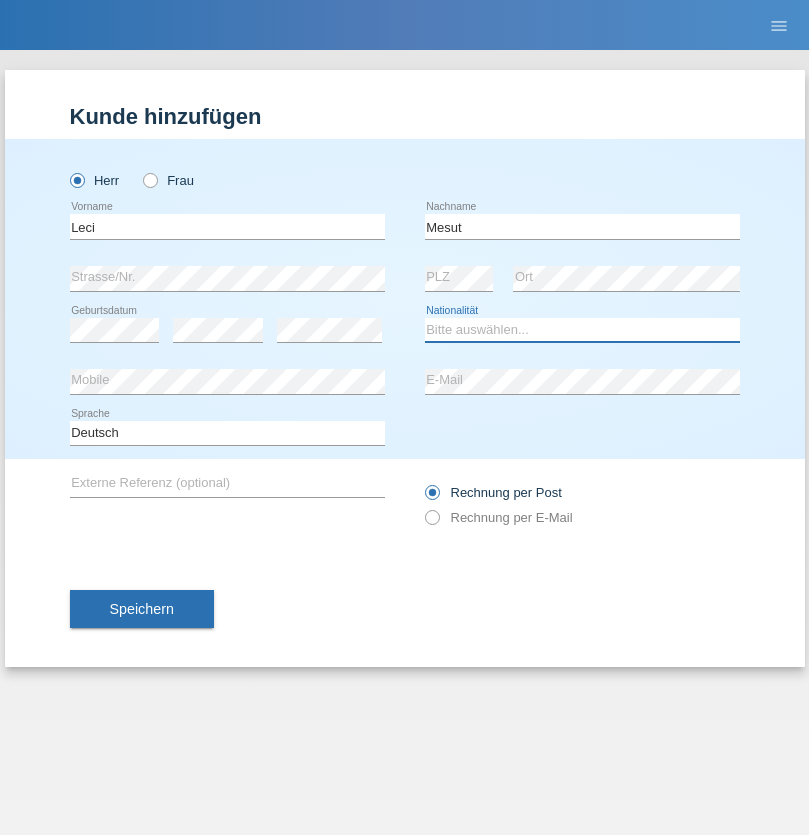 select on "XK" 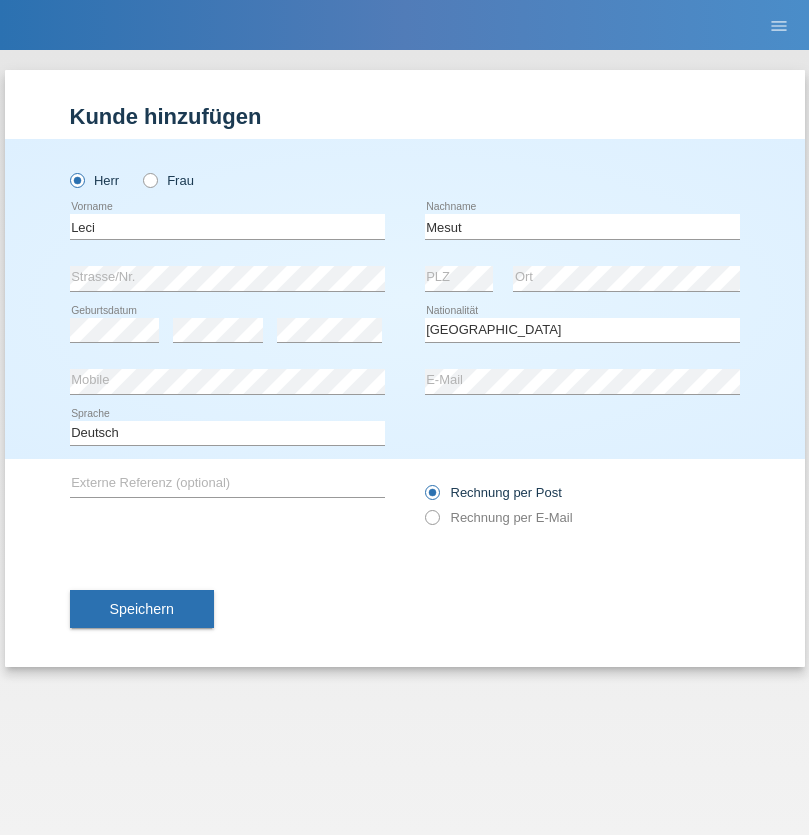 select on "C" 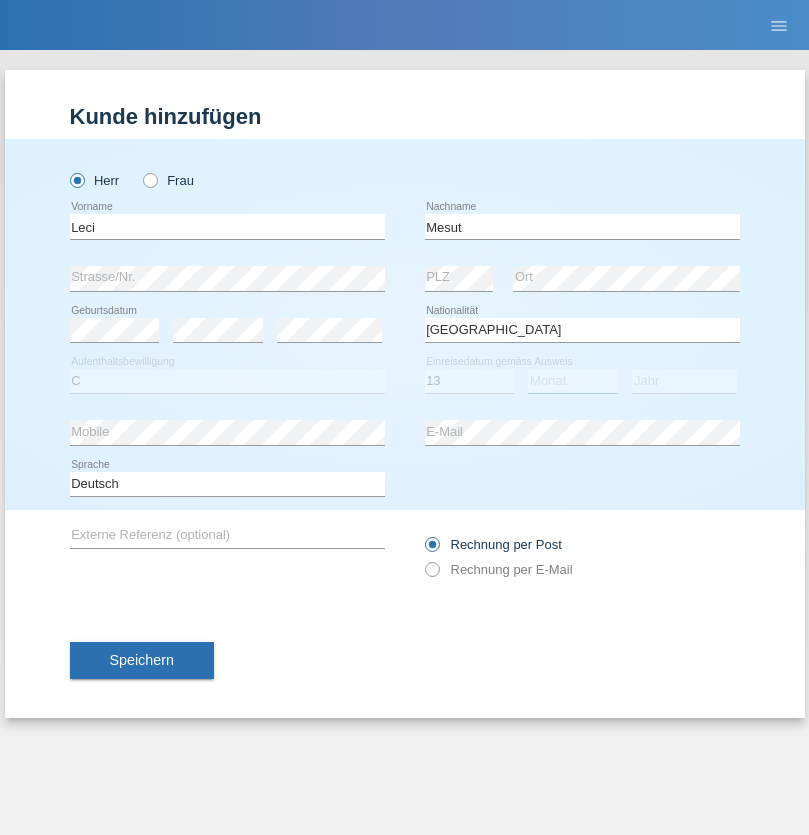 select on "07" 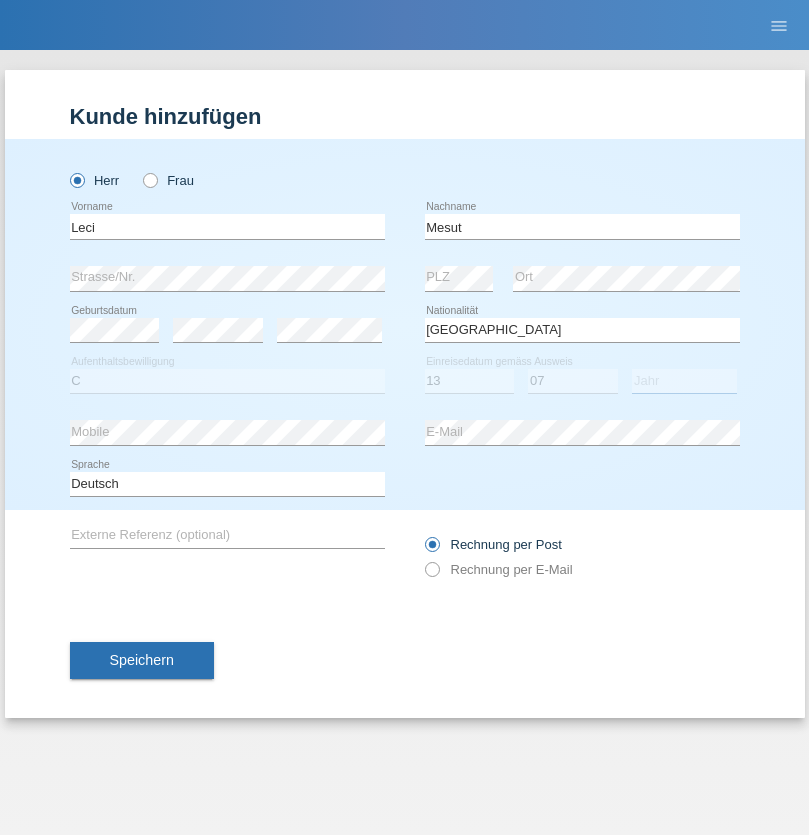 select on "2021" 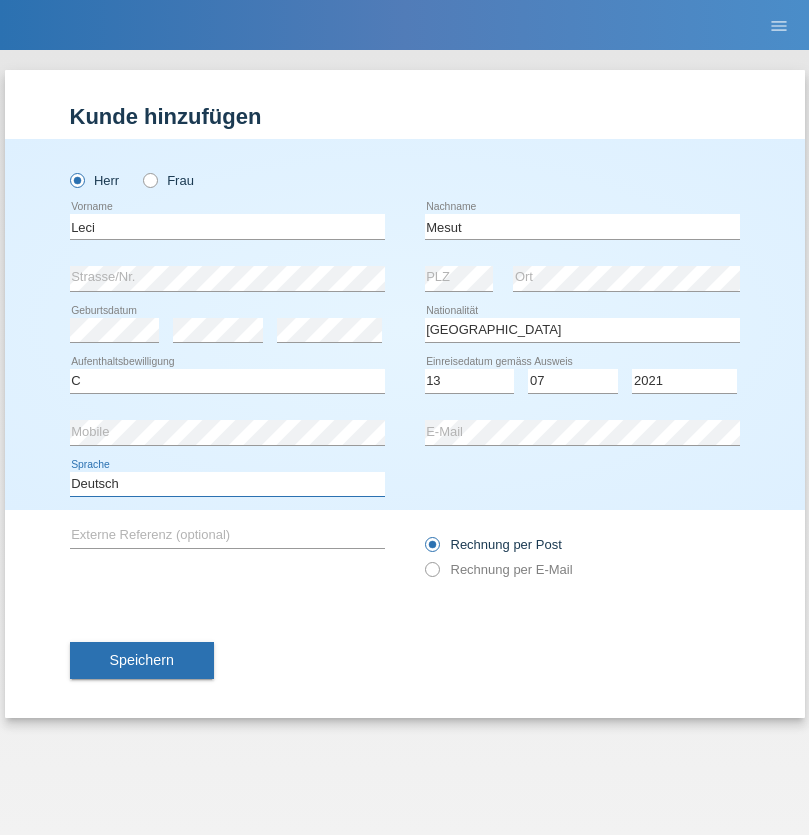 select on "en" 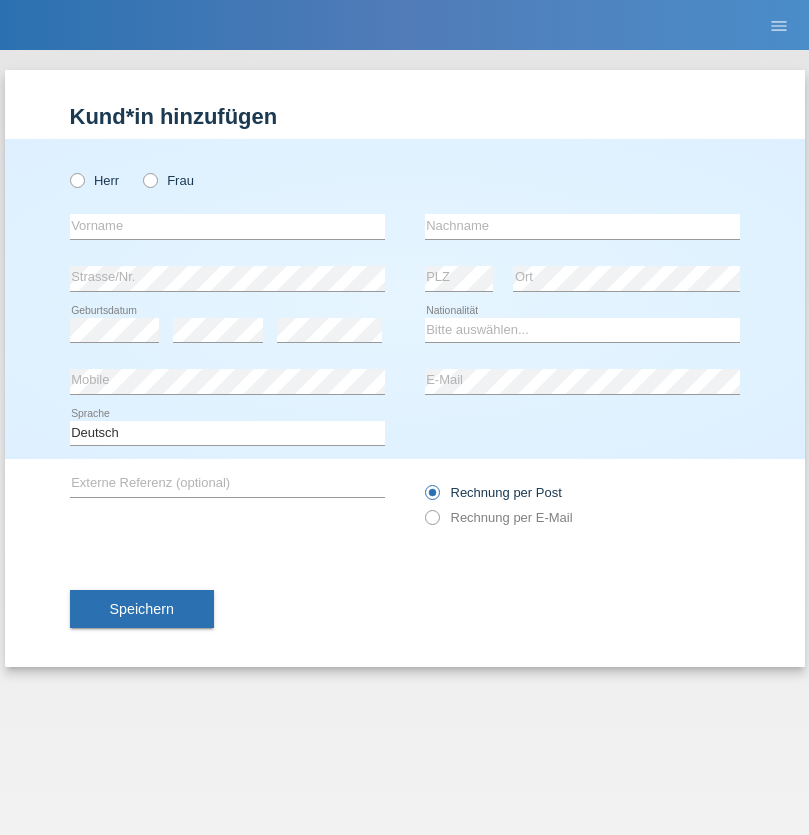 scroll, scrollTop: 0, scrollLeft: 0, axis: both 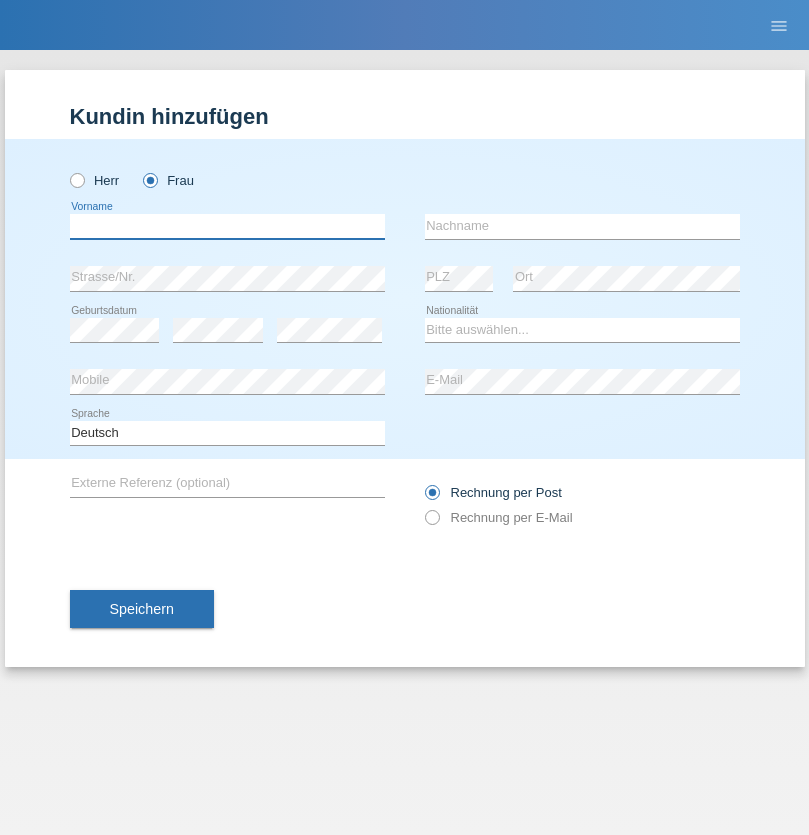 click at bounding box center [227, 226] 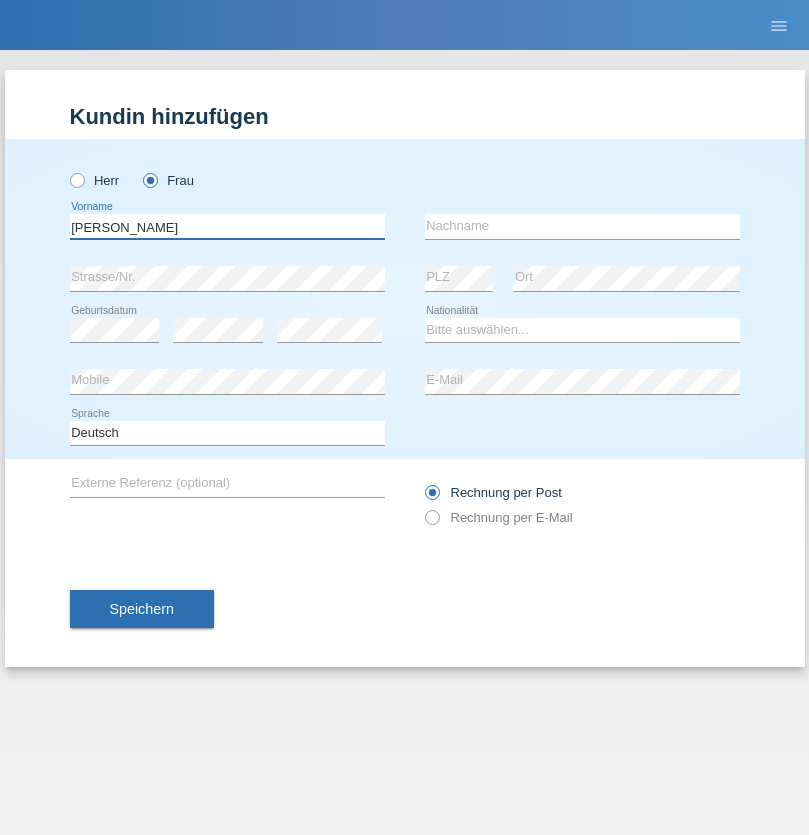 type on "[PERSON_NAME]" 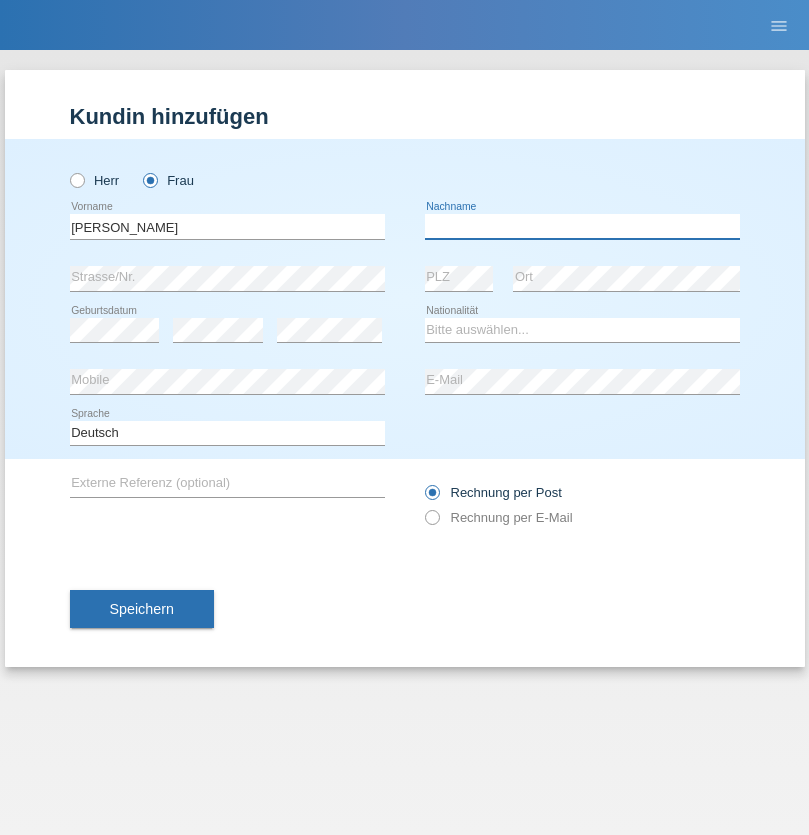 click at bounding box center (582, 226) 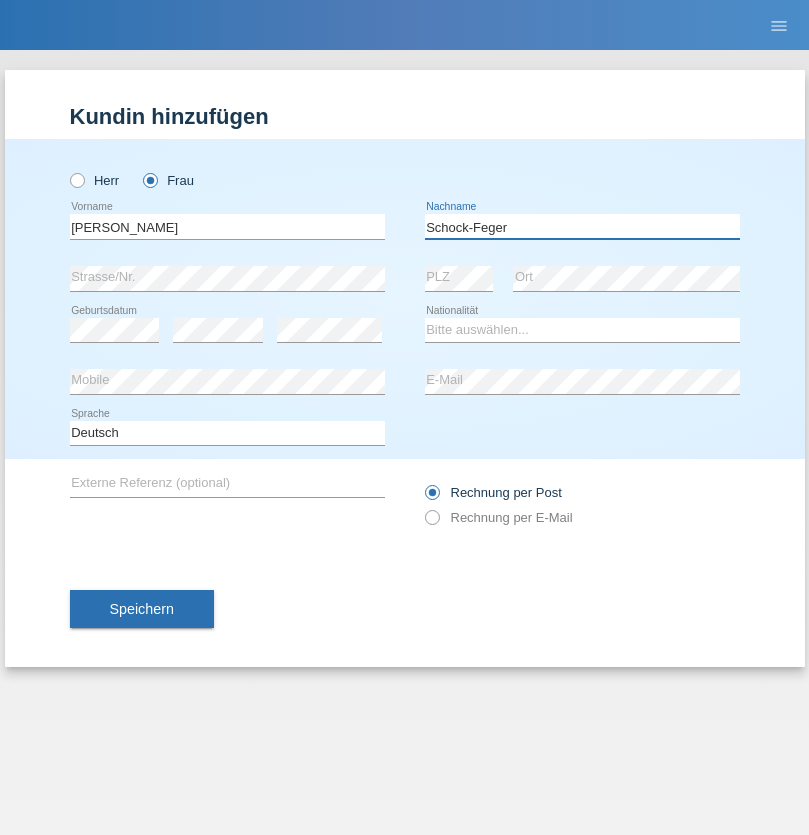 type on "Schock-Feger" 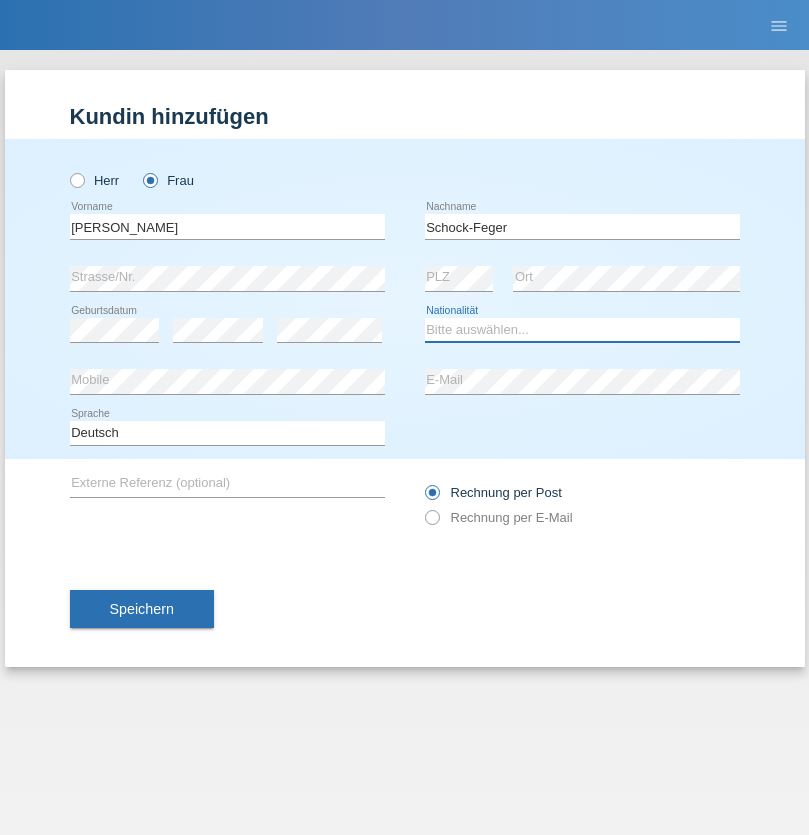 select on "CH" 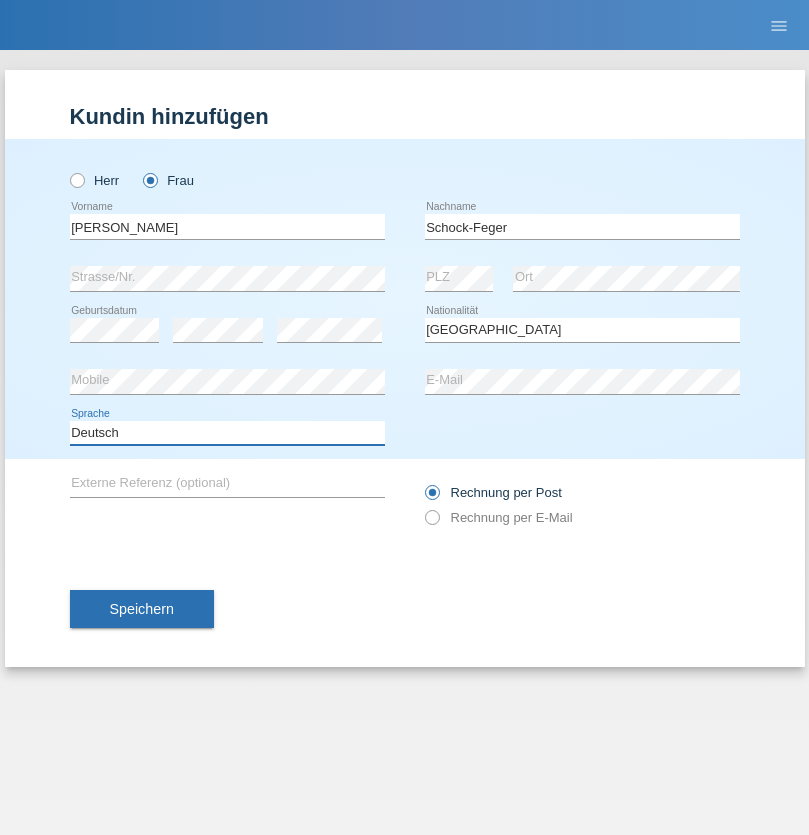 select on "en" 